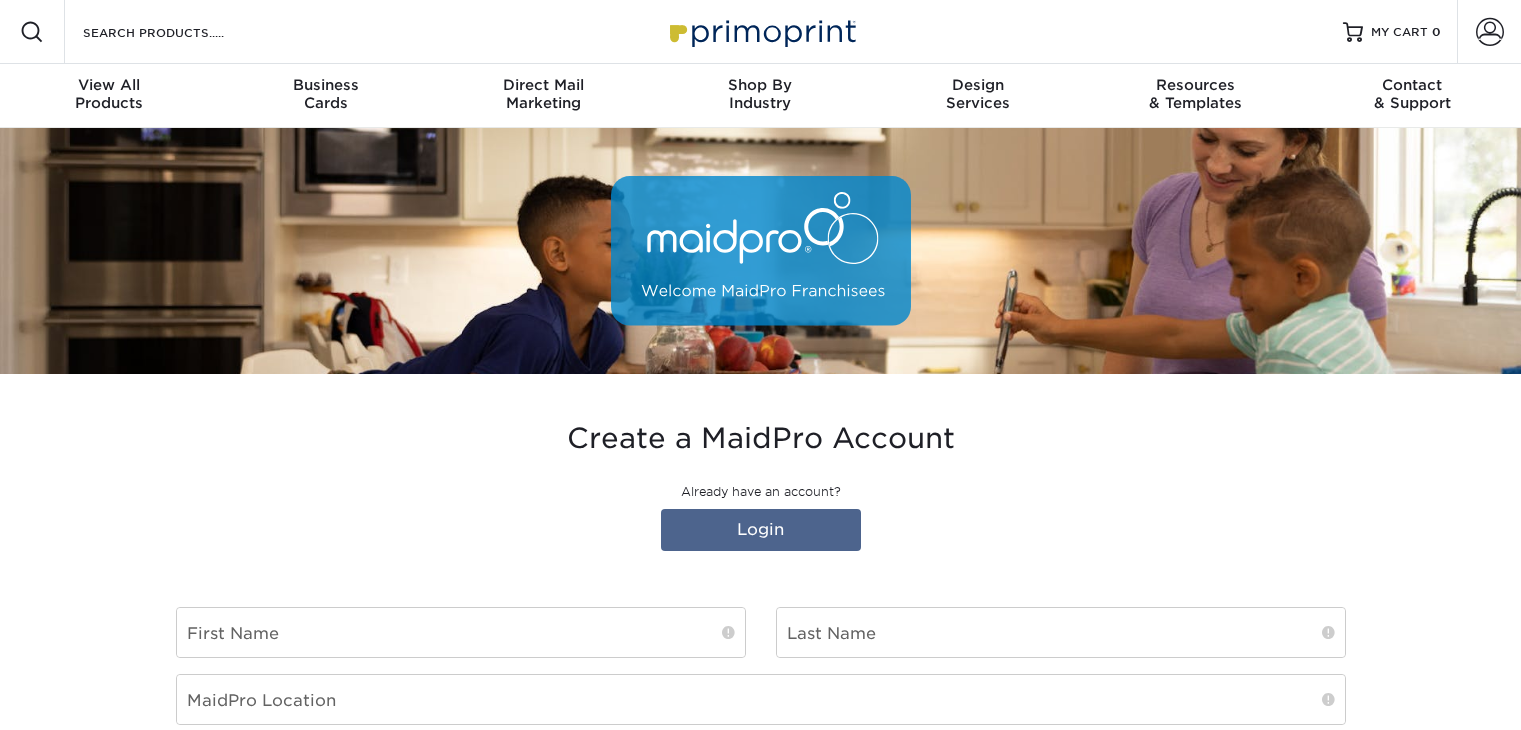 scroll, scrollTop: 0, scrollLeft: 0, axis: both 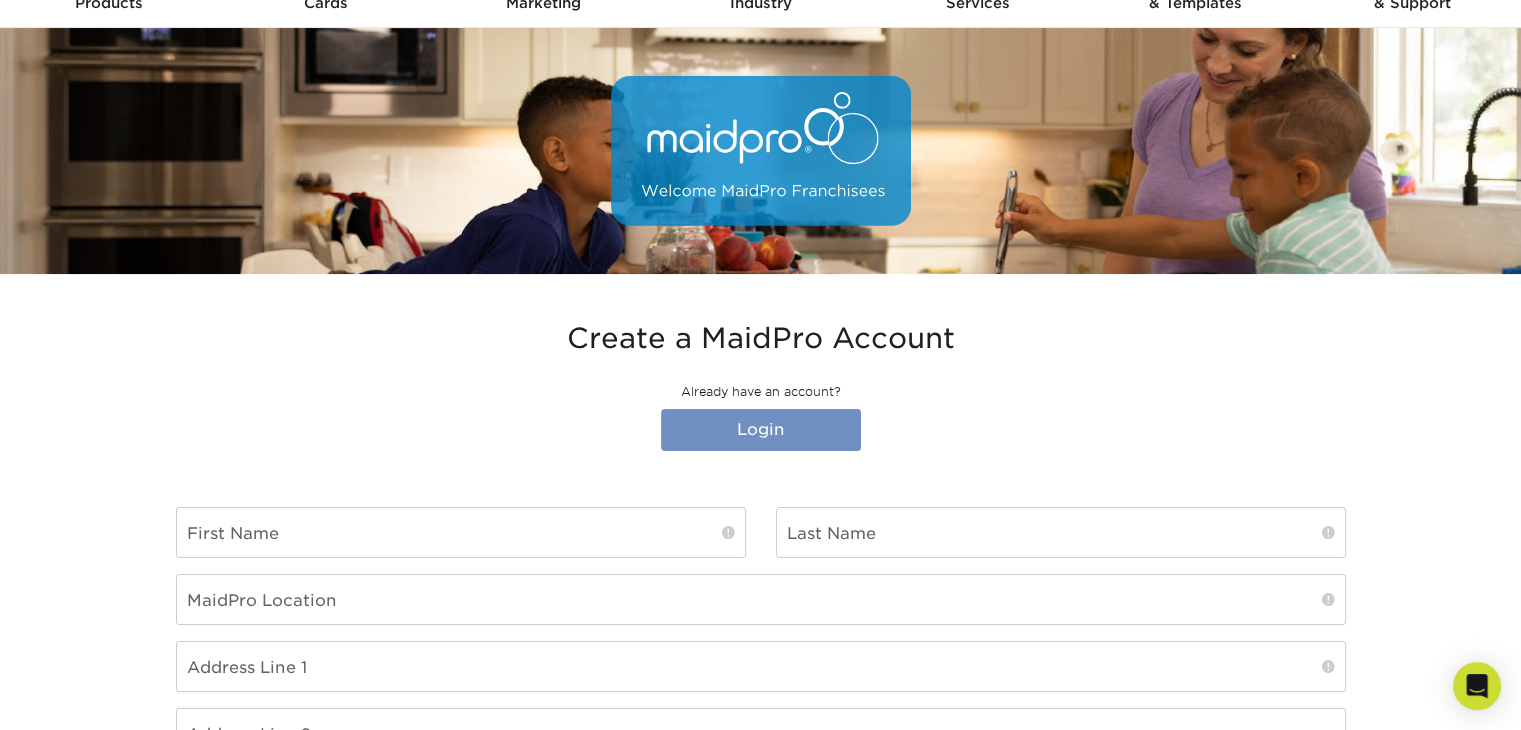 type on "gfechtenburg@maidpro.com" 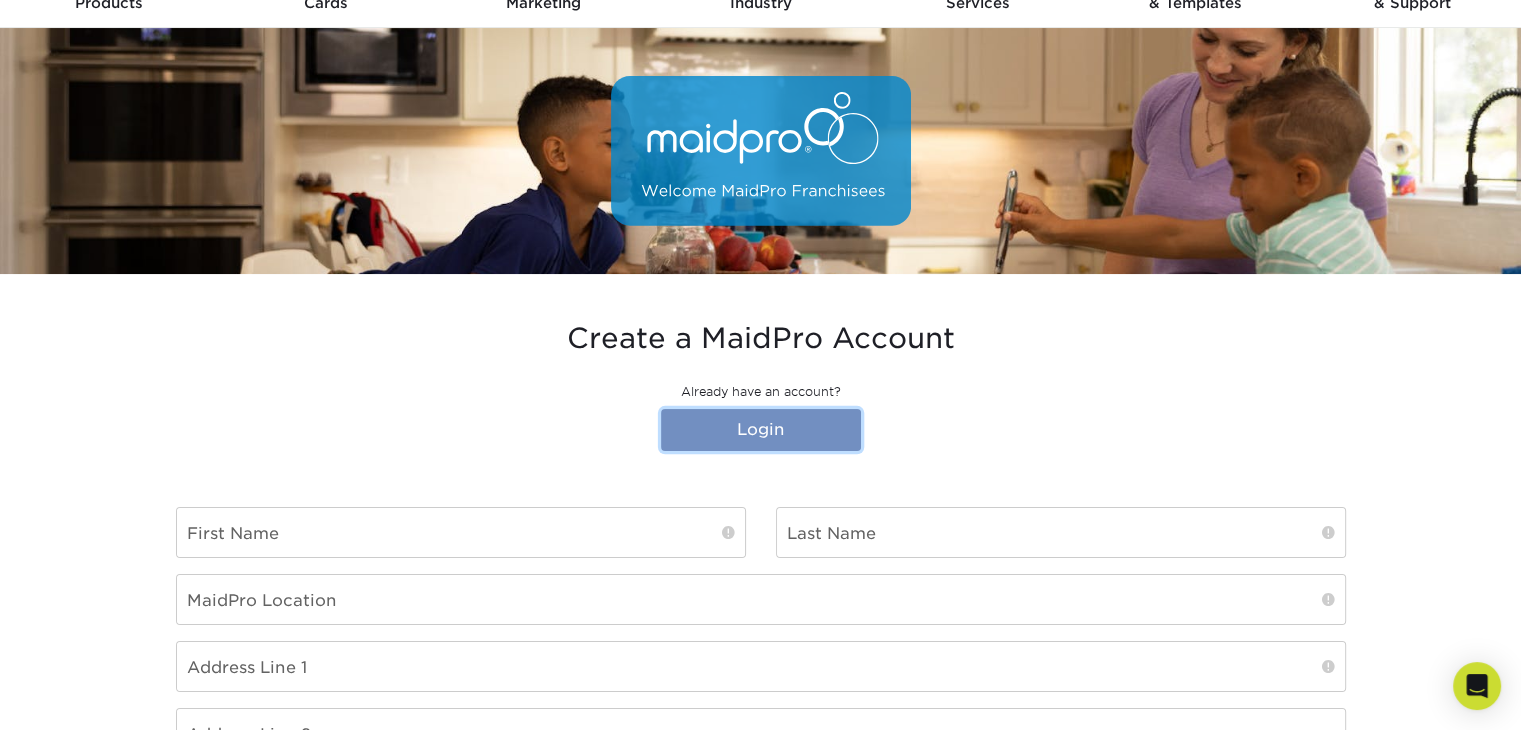 click on "Login" at bounding box center [761, 430] 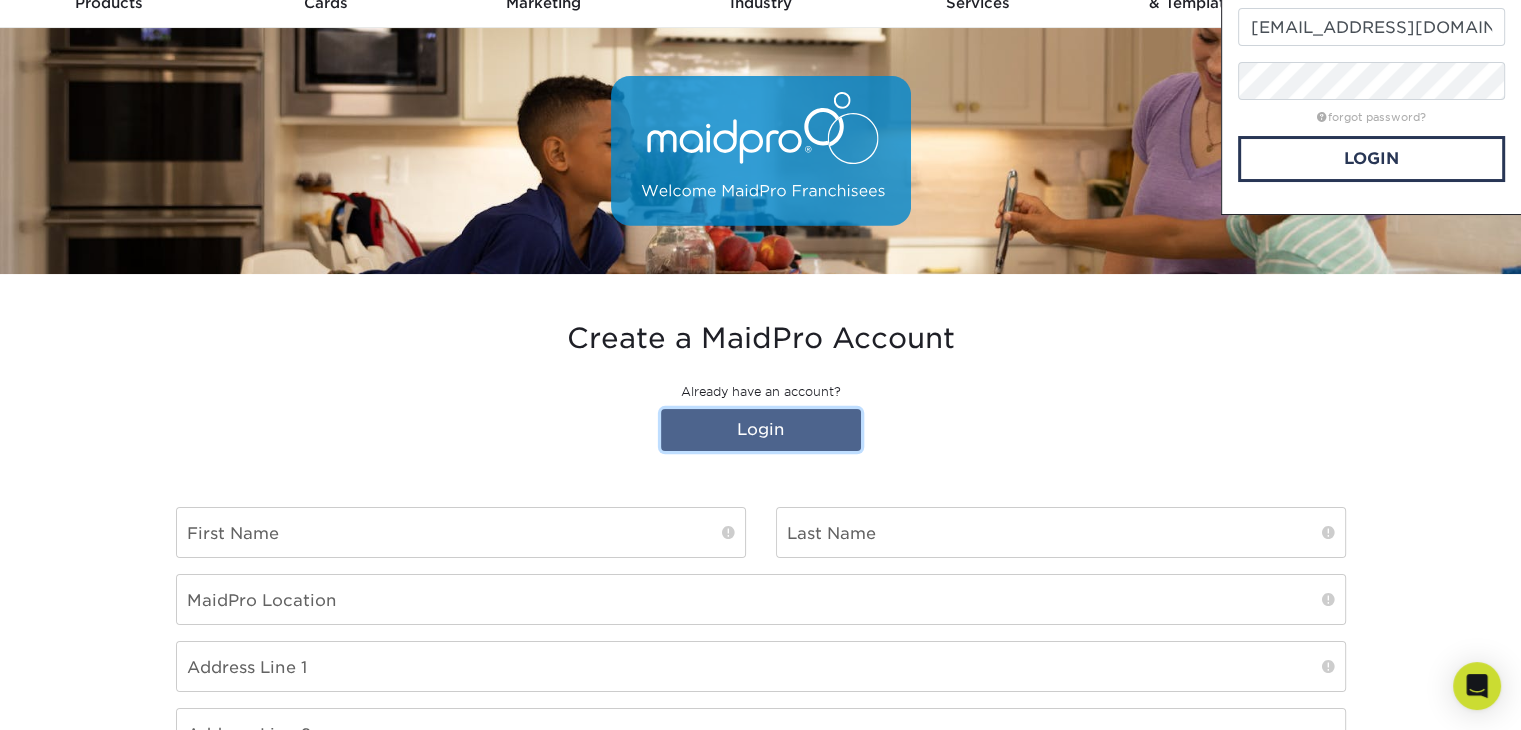 scroll, scrollTop: 0, scrollLeft: 0, axis: both 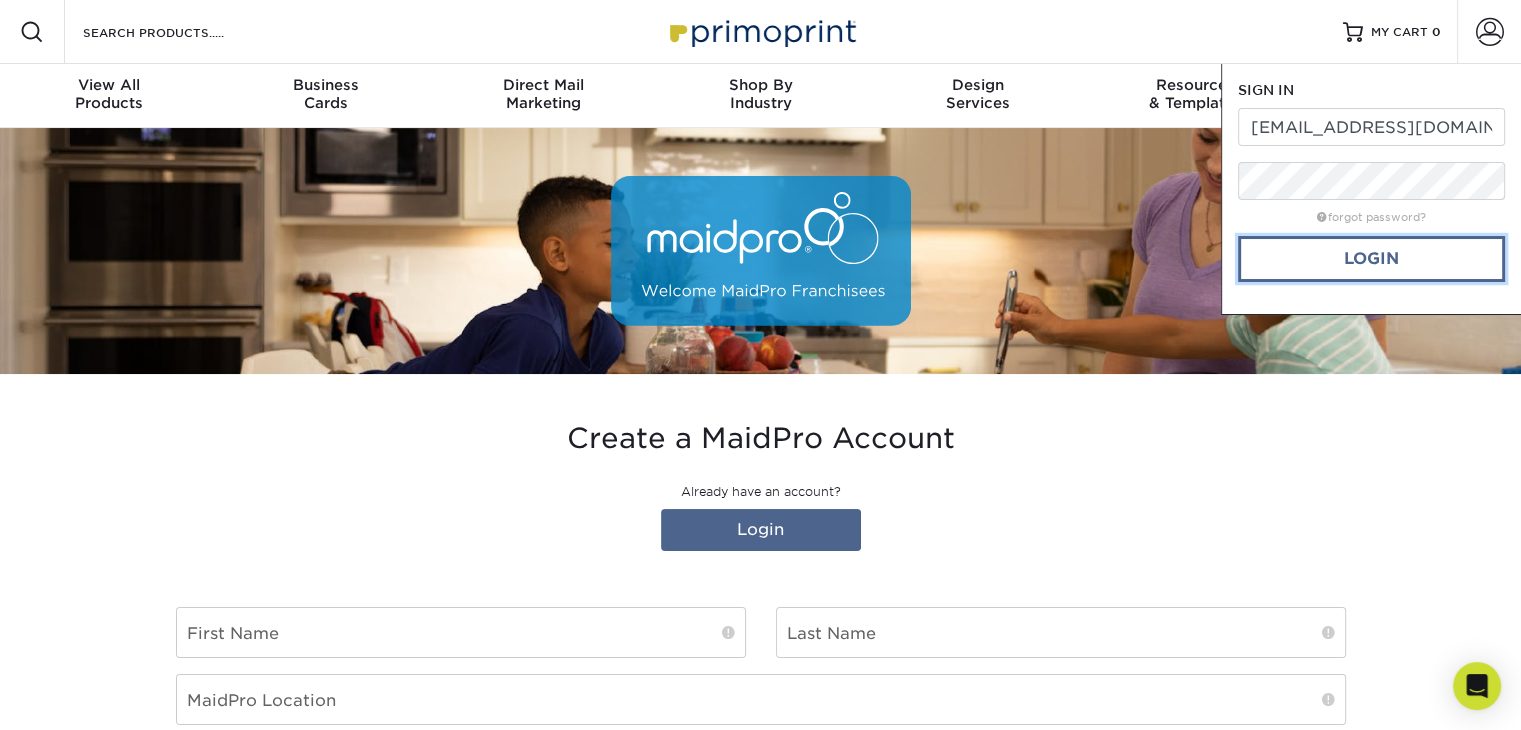 click on "Login" at bounding box center [1371, 259] 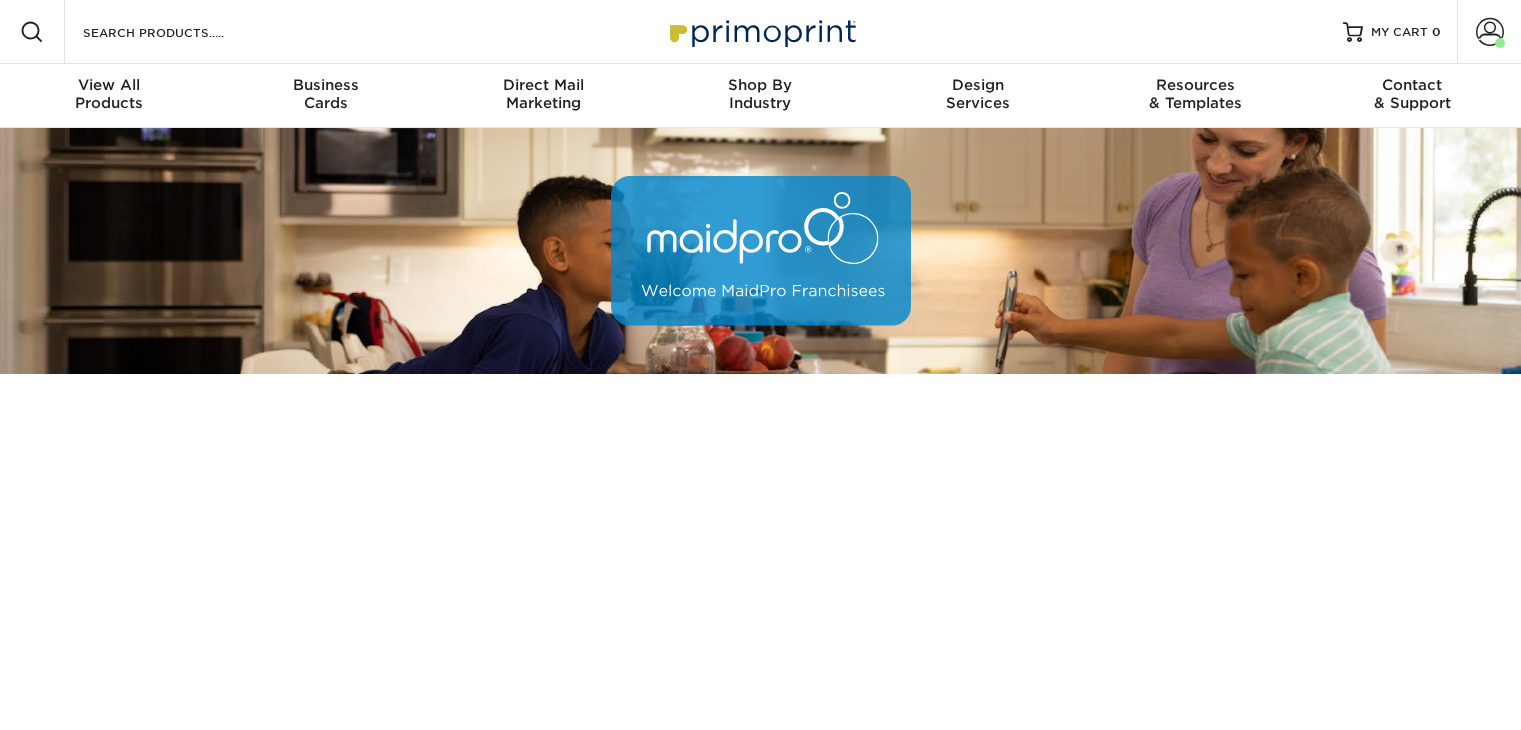 scroll, scrollTop: 0, scrollLeft: 0, axis: both 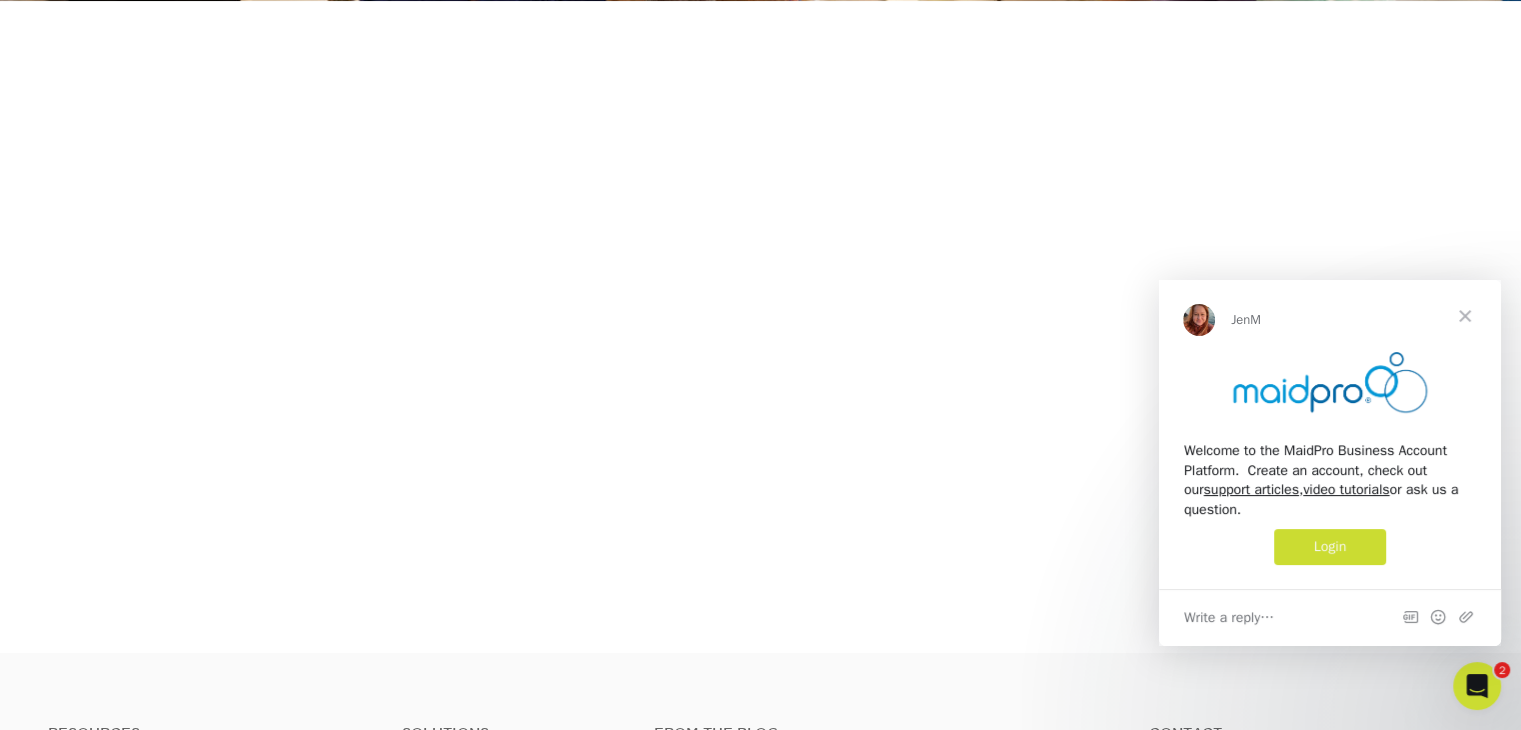 click at bounding box center (1465, 316) 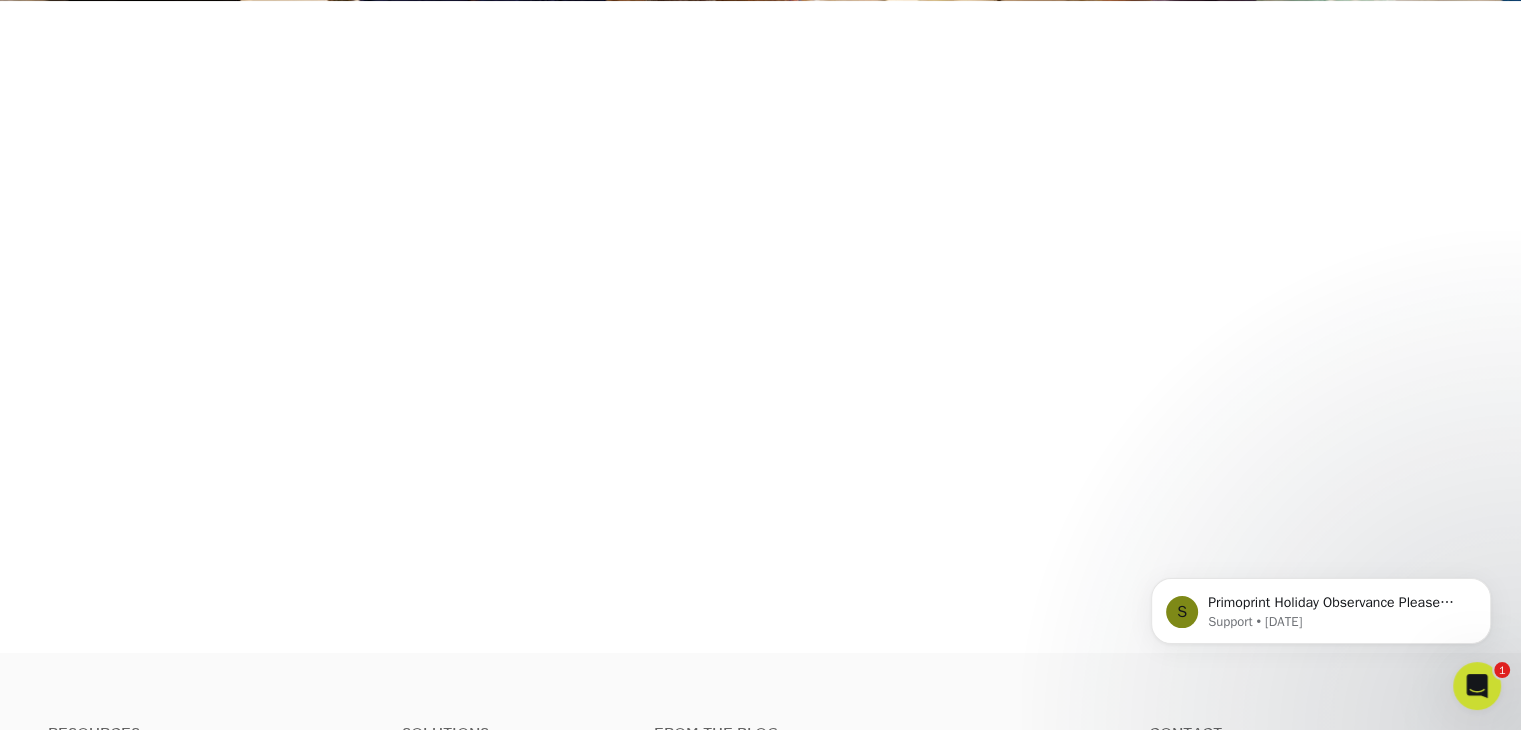 scroll, scrollTop: 0, scrollLeft: 0, axis: both 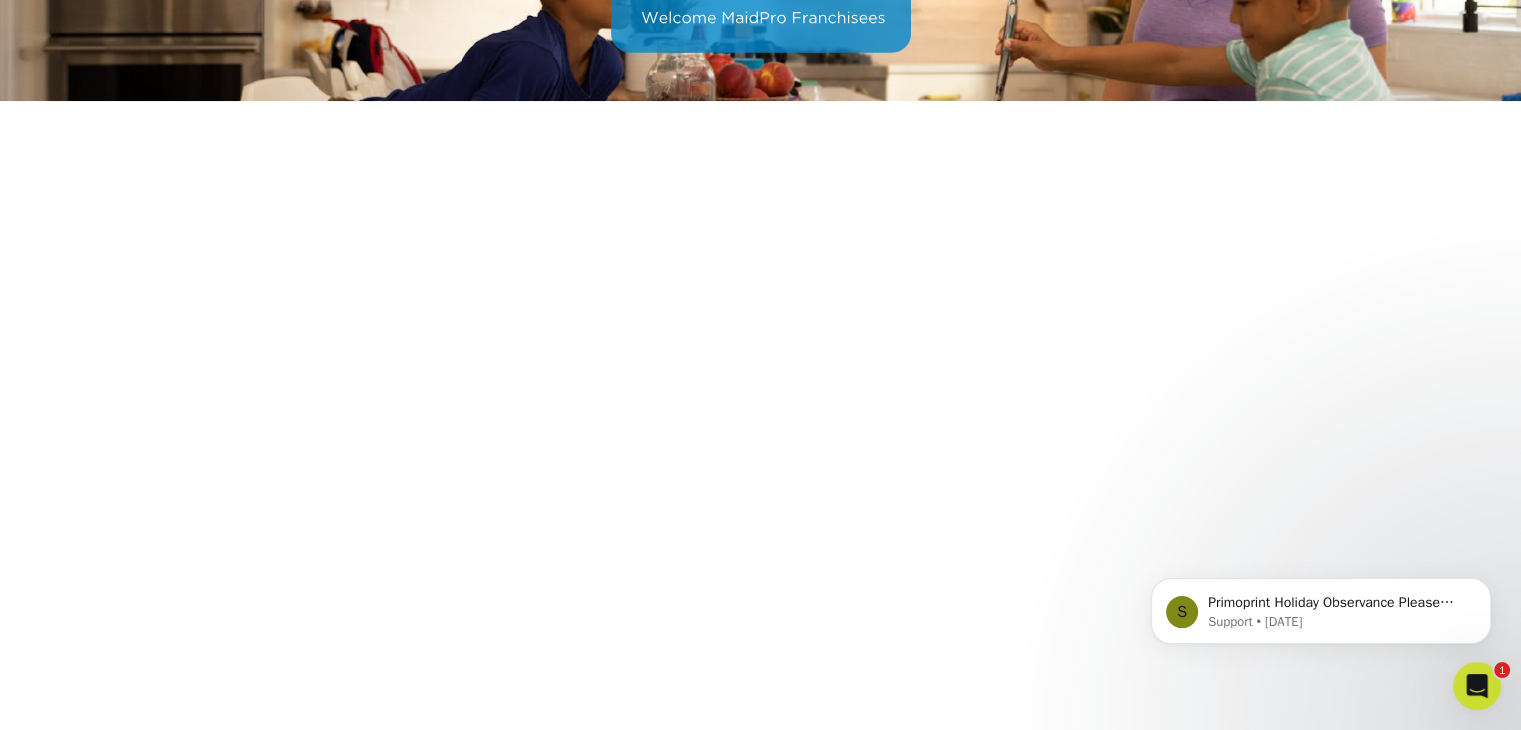 click on "S Primoprint Holiday Observance   Please note that our customer service department will be closed Thursday, June 19th in observance of Juneteenth.   That day will still count as a production day. UPS will still deliver per their standard delivery schedule.   Should you have any questions regarding your order or products, please utilize our chat feature. We look forward to serving you!  Customer Service Hours; 9am-5pm EST Support • 5w ago" 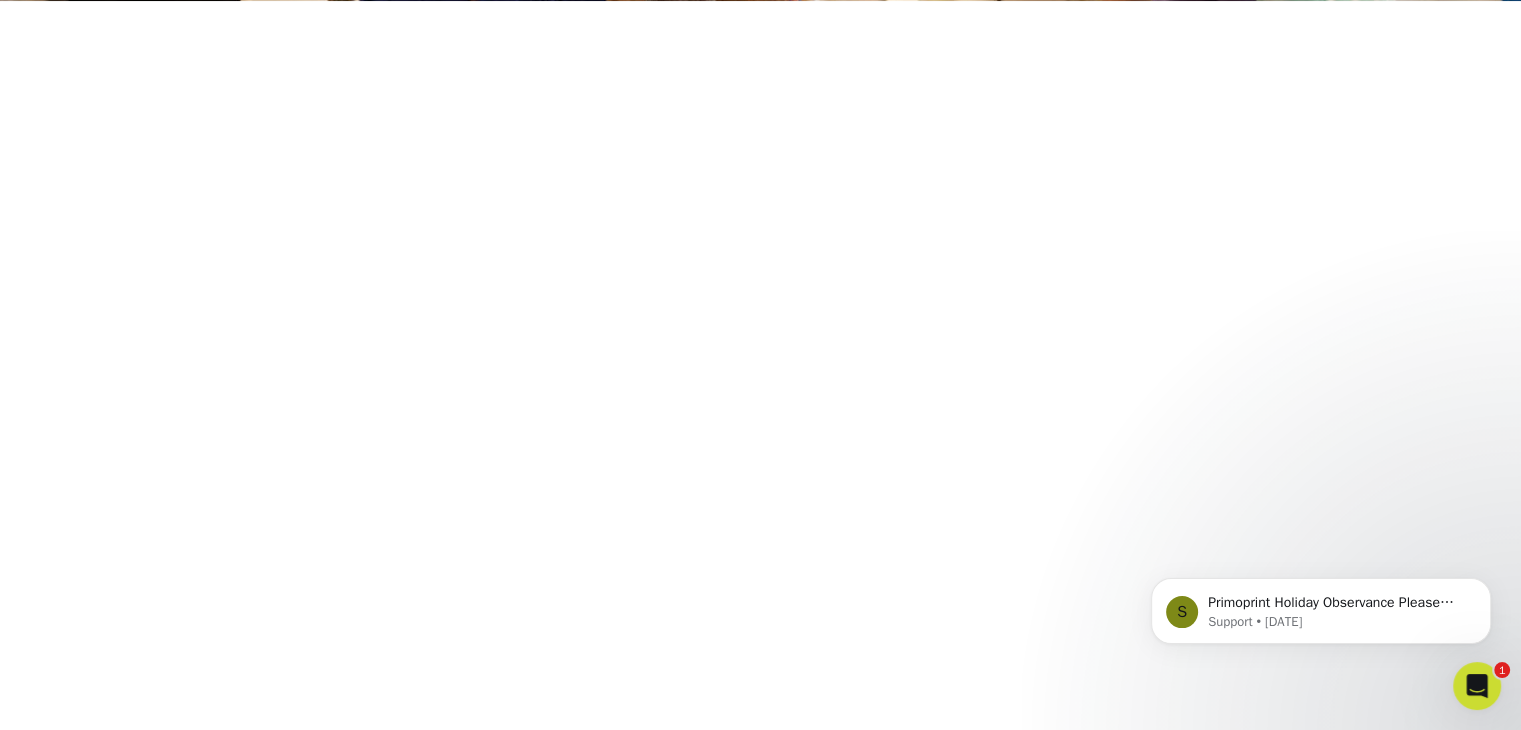 scroll, scrollTop: 399, scrollLeft: 0, axis: vertical 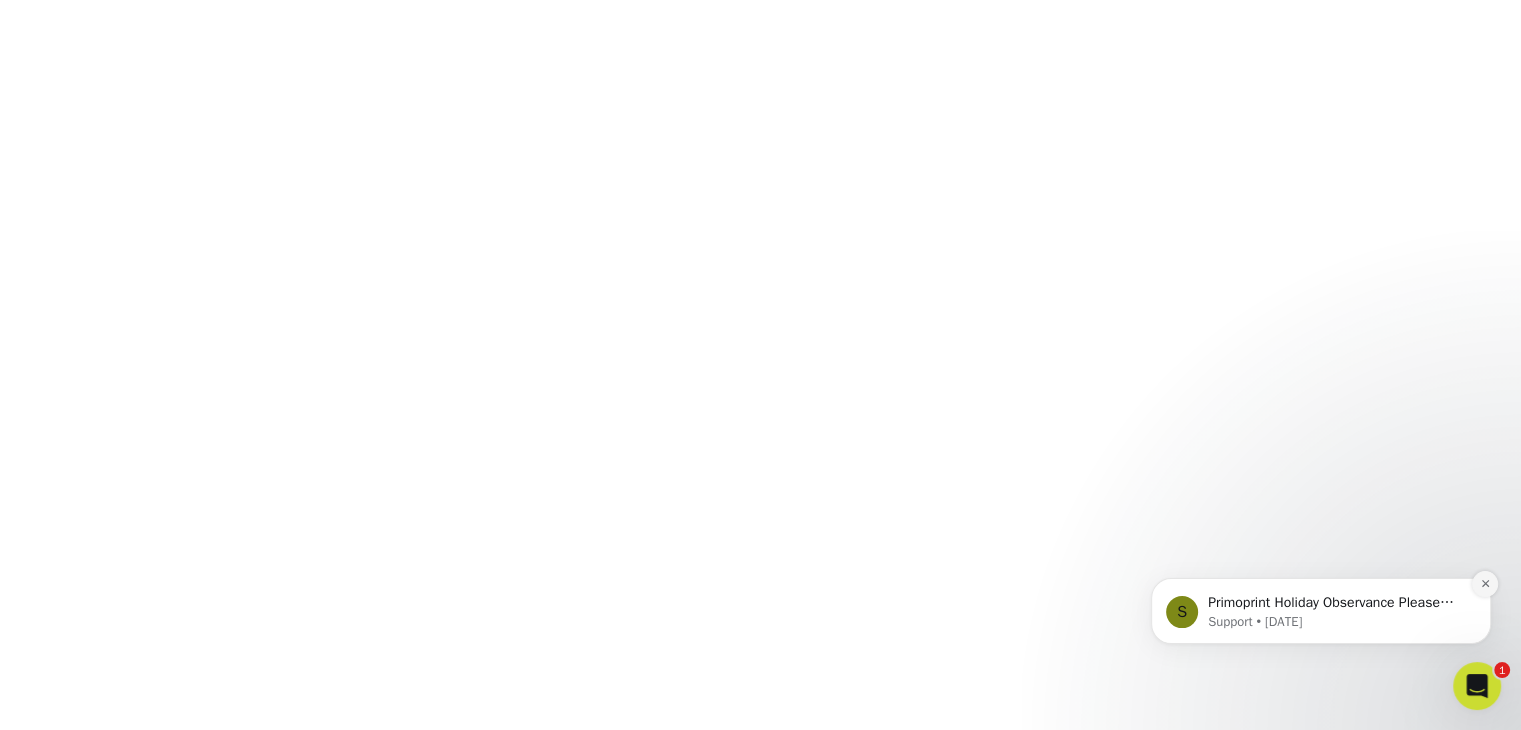 click 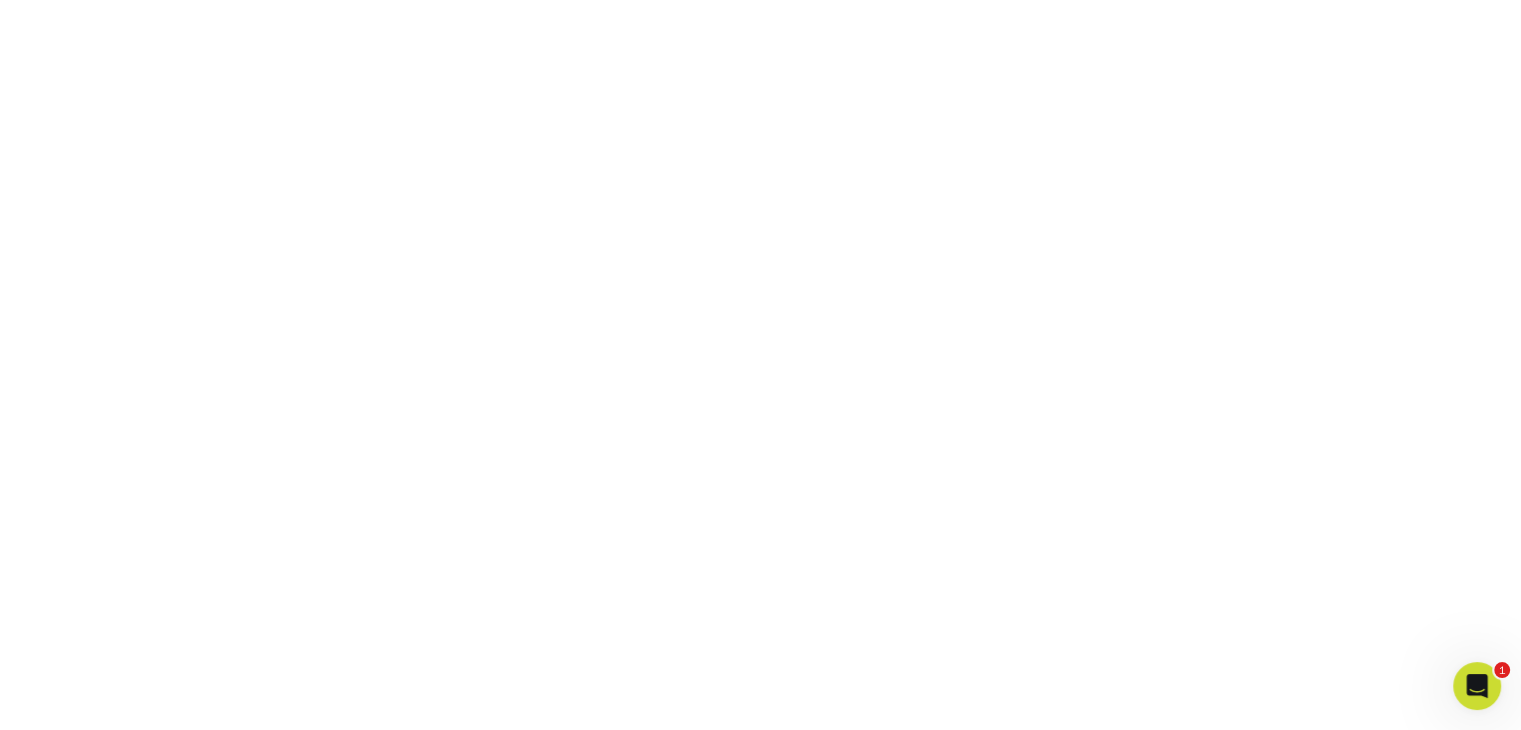 scroll, scrollTop: 299, scrollLeft: 0, axis: vertical 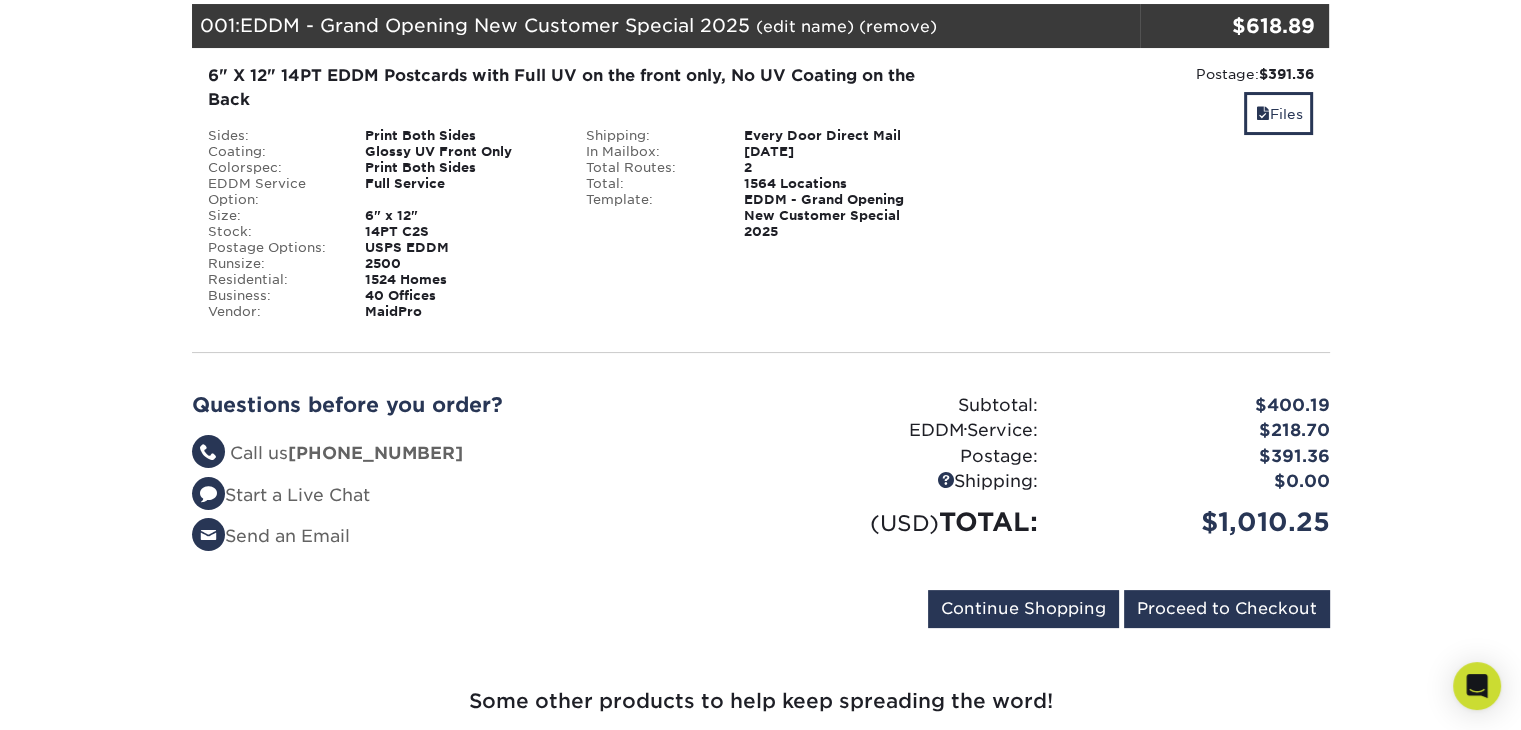 click on "Postage:  $391.36
Discount:  - $0.00
Files" at bounding box center (1139, 192) 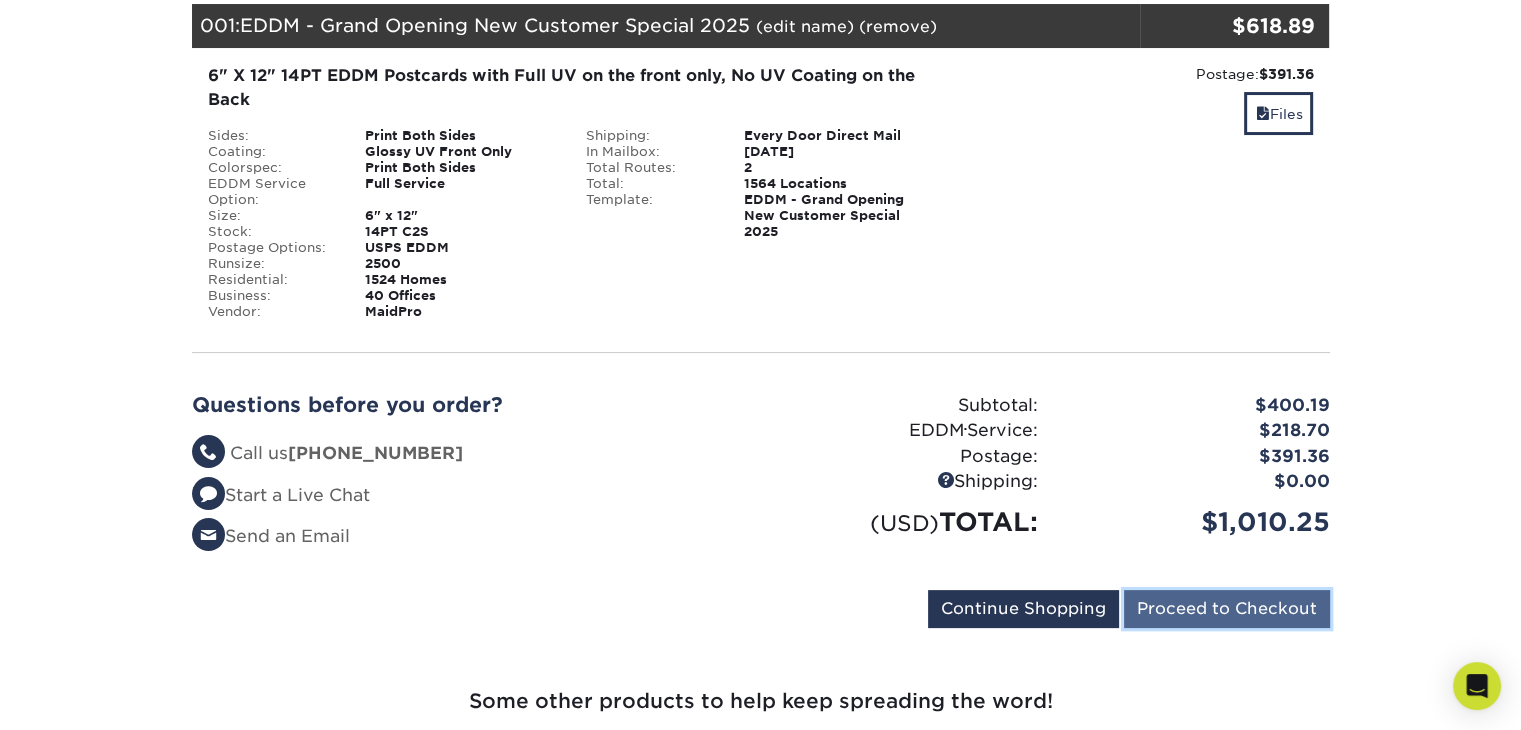 click on "Proceed to Checkout" at bounding box center [1227, 609] 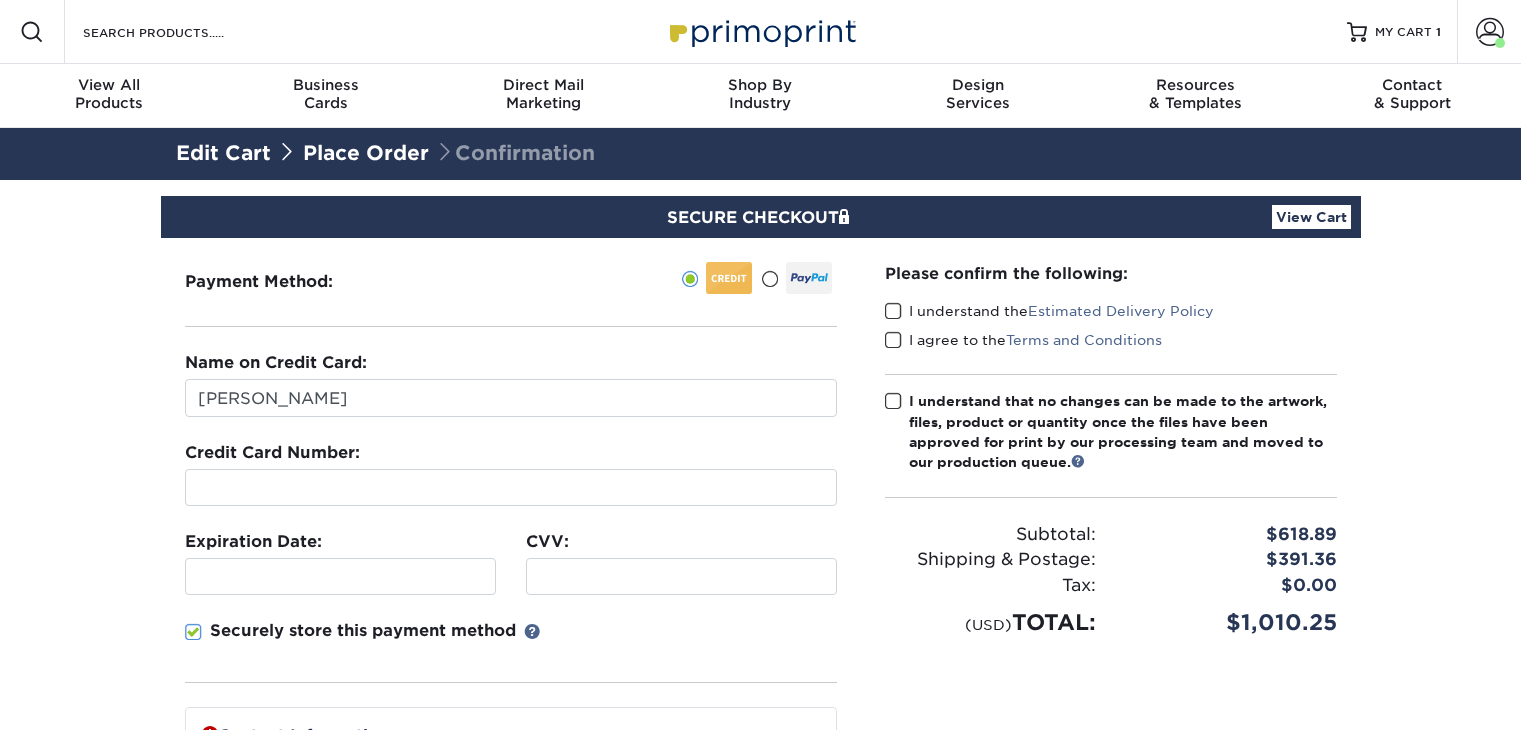scroll, scrollTop: 0, scrollLeft: 0, axis: both 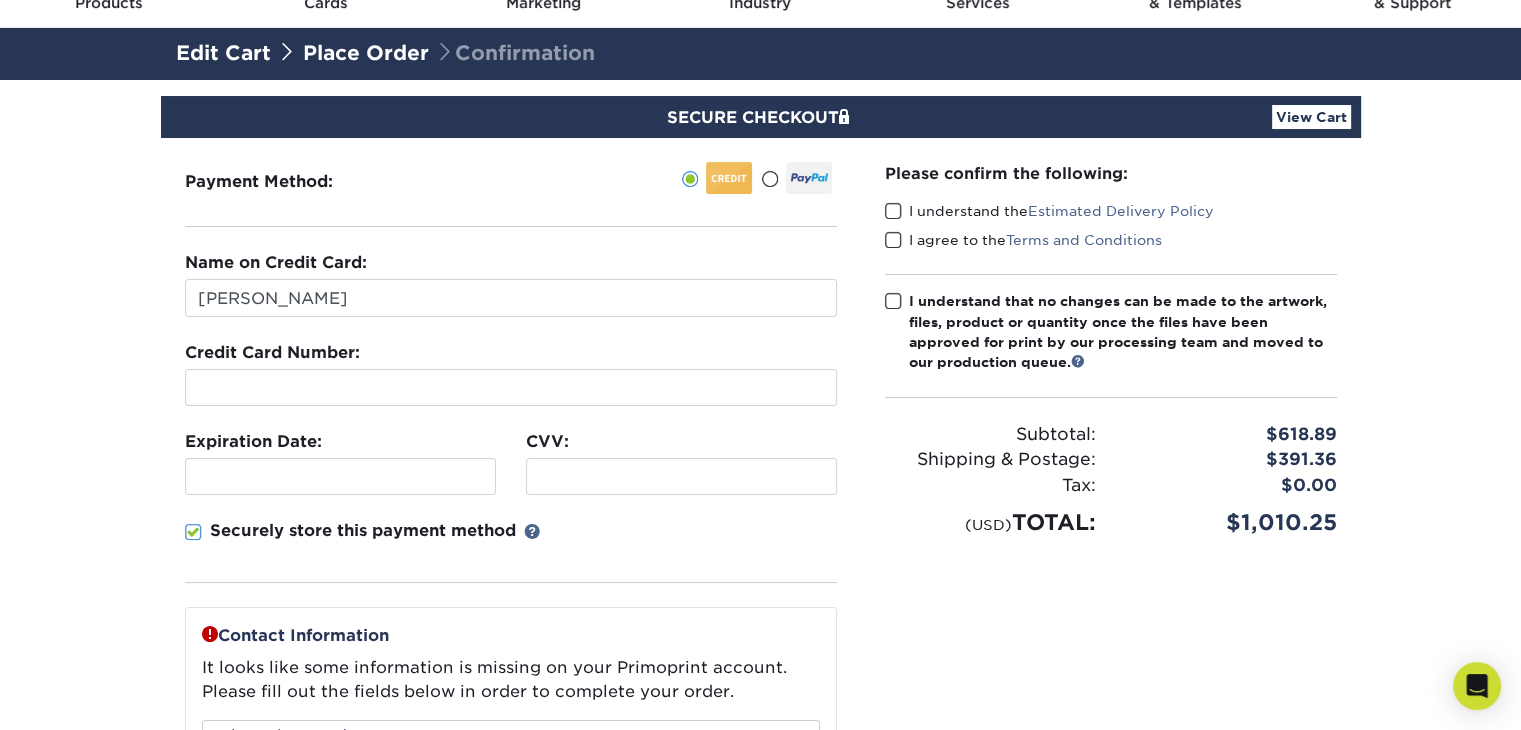 click at bounding box center [511, 387] 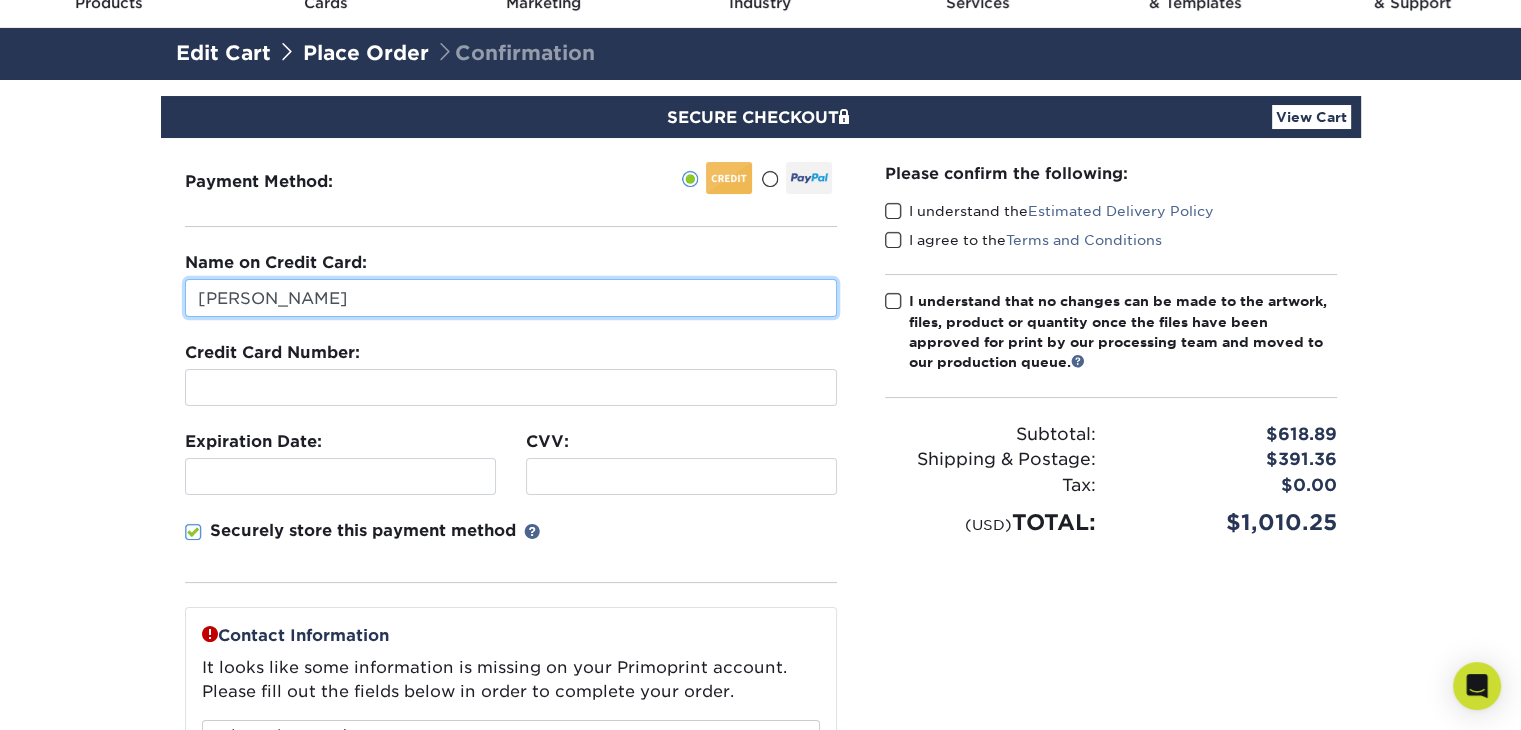 drag, startPoint x: 248, startPoint y: 298, endPoint x: 128, endPoint y: 298, distance: 120 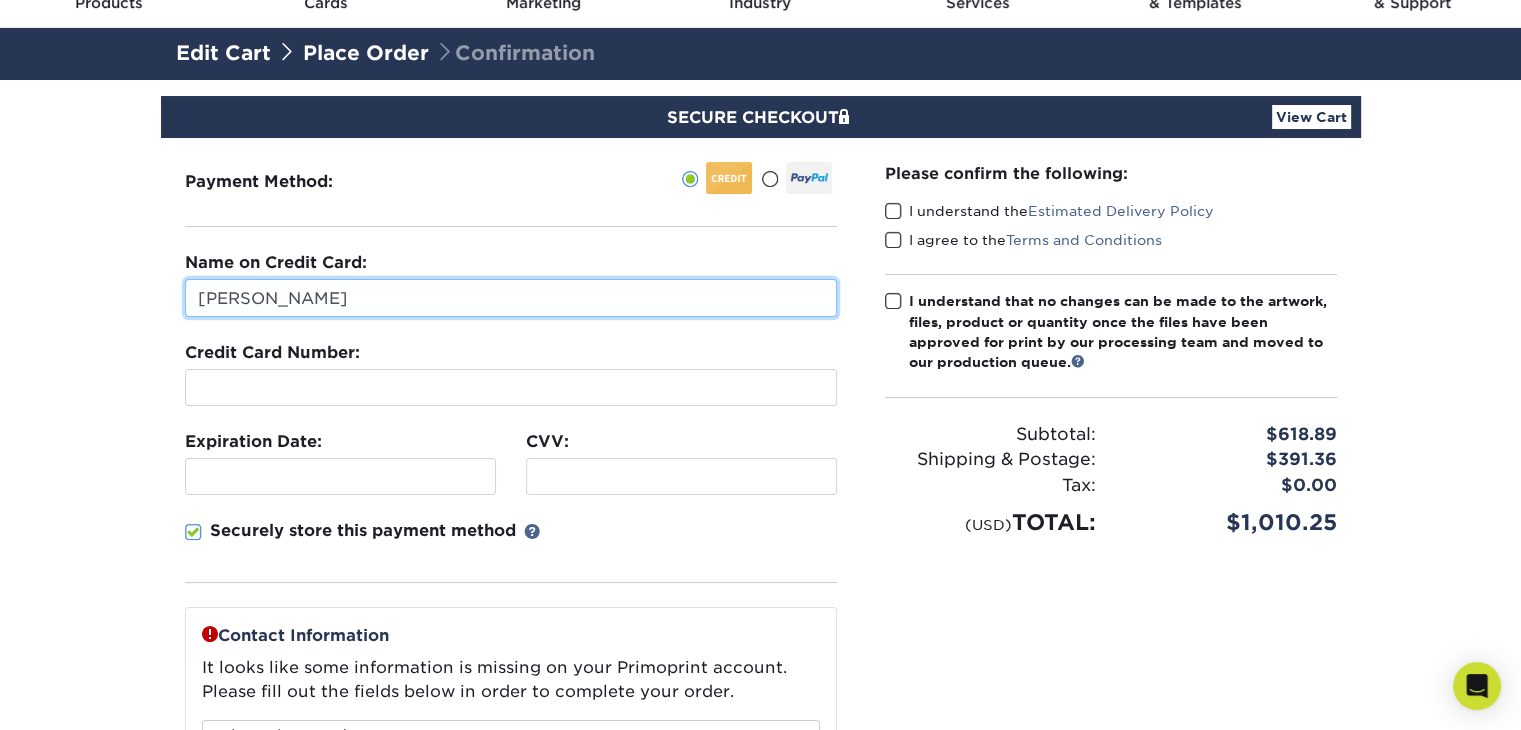 type on "Jason Fechtenburg" 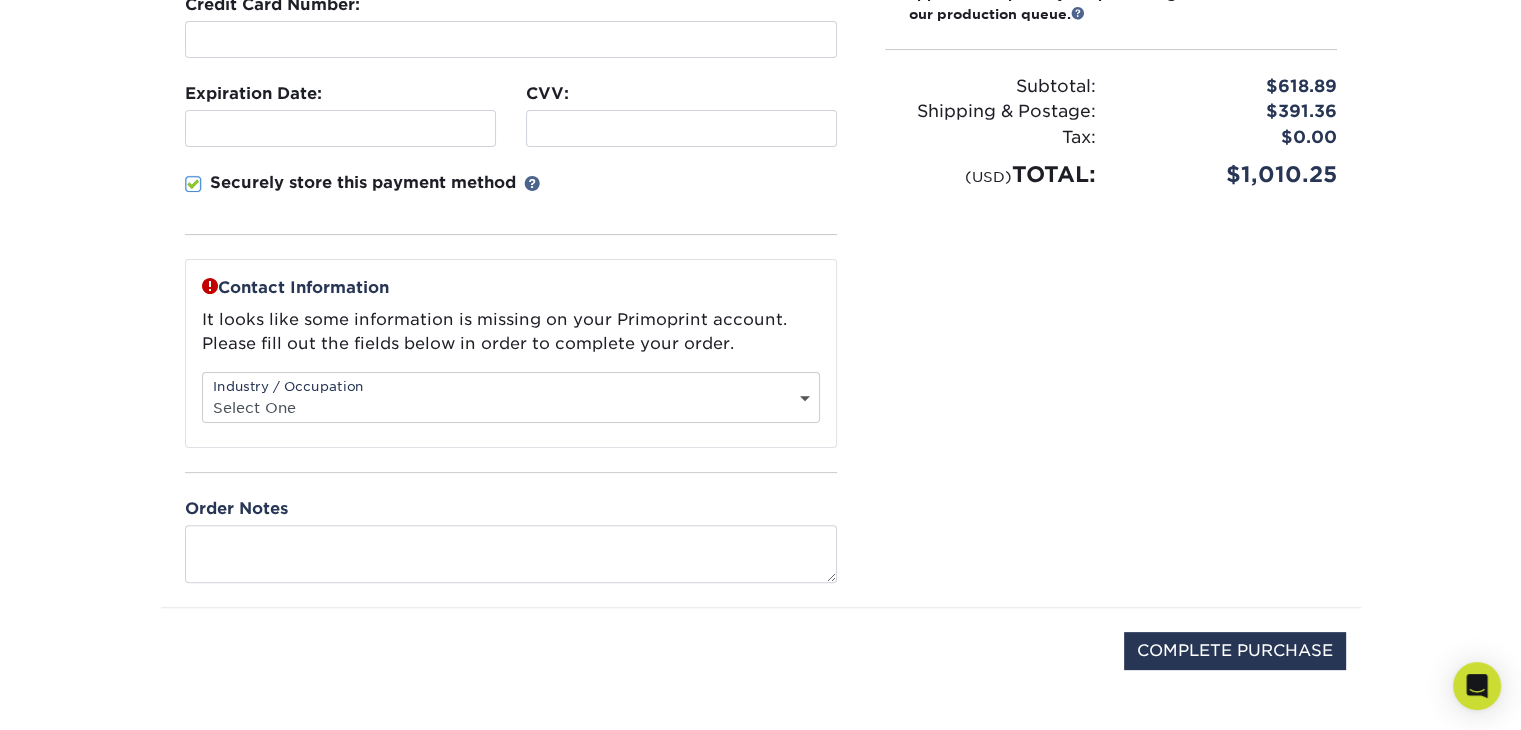 scroll, scrollTop: 400, scrollLeft: 0, axis: vertical 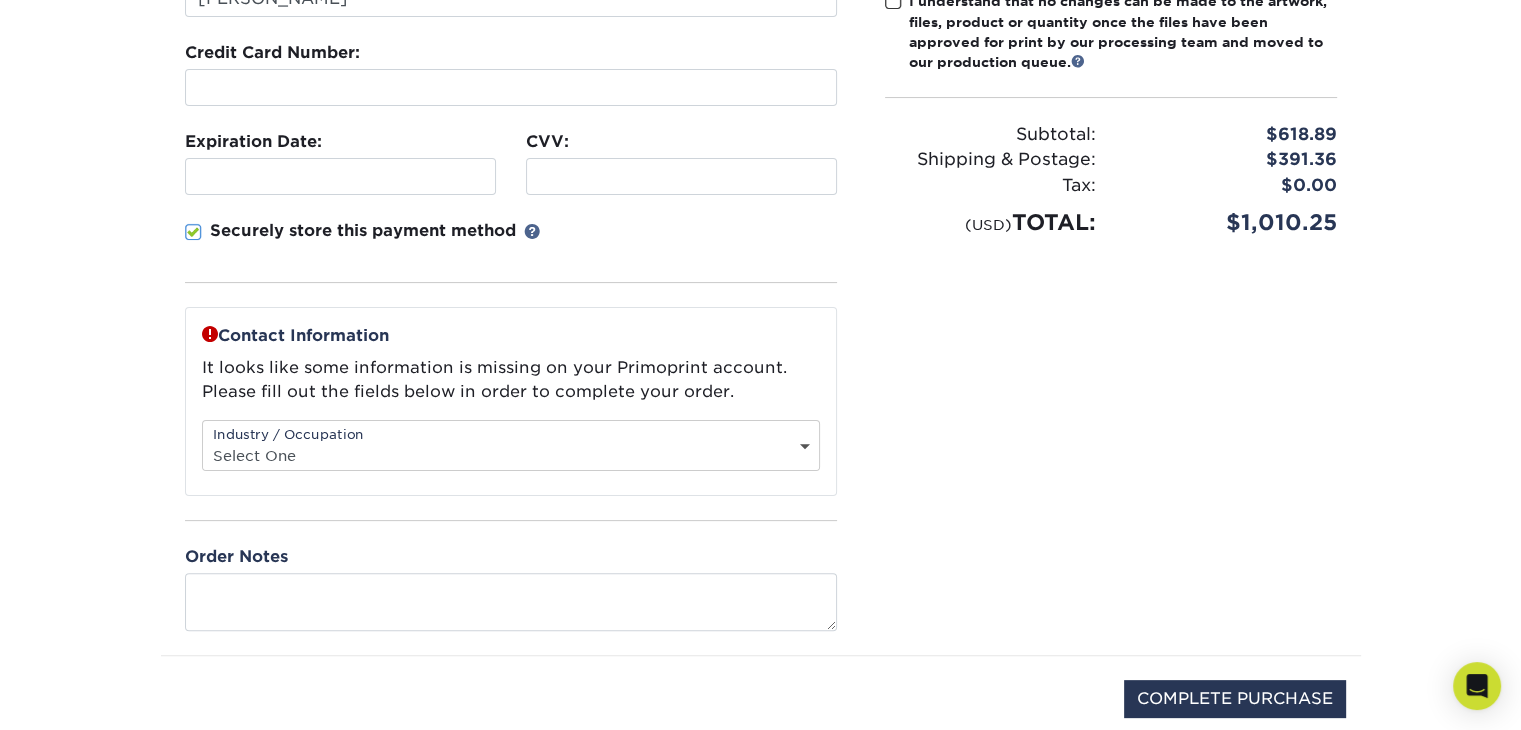 click at bounding box center (193, 232) 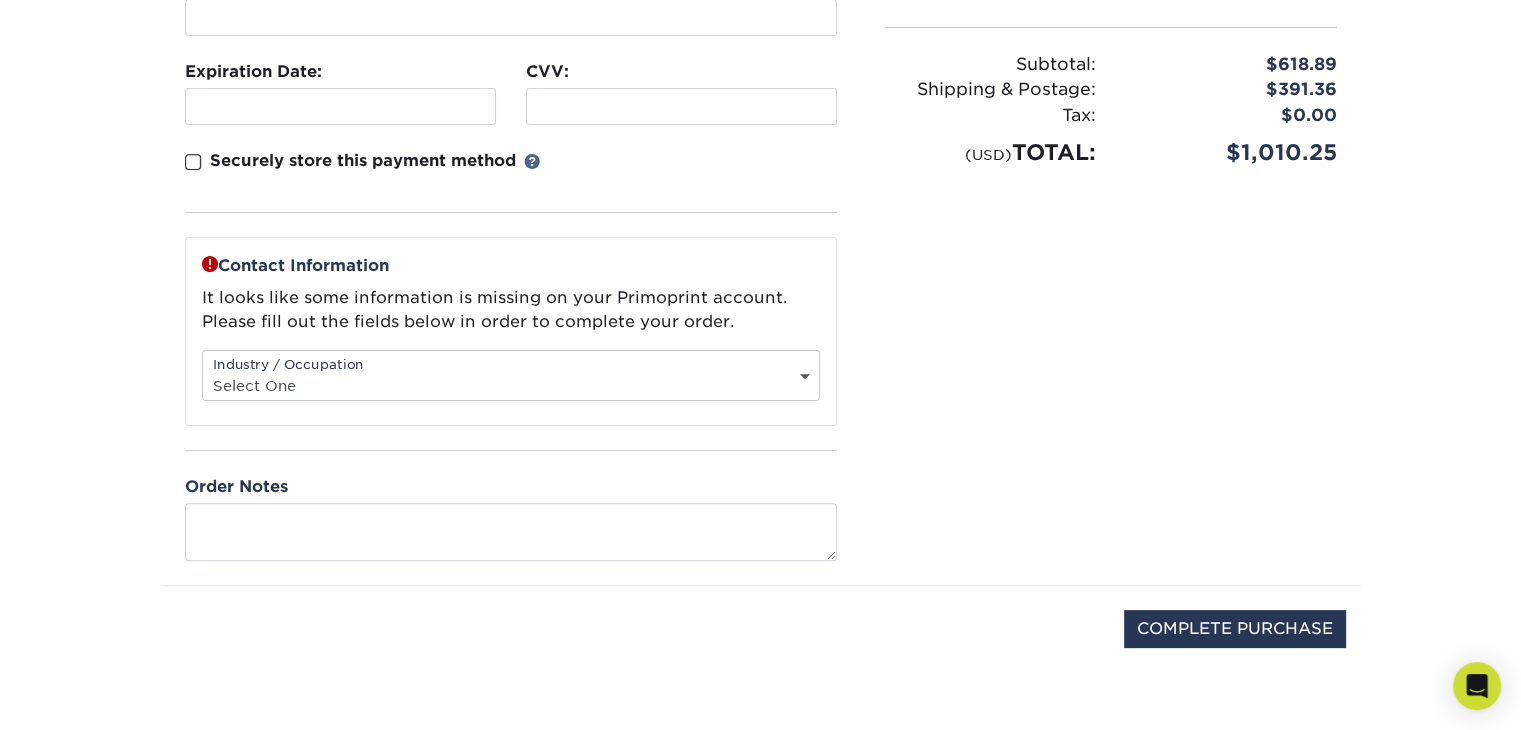 scroll, scrollTop: 500, scrollLeft: 0, axis: vertical 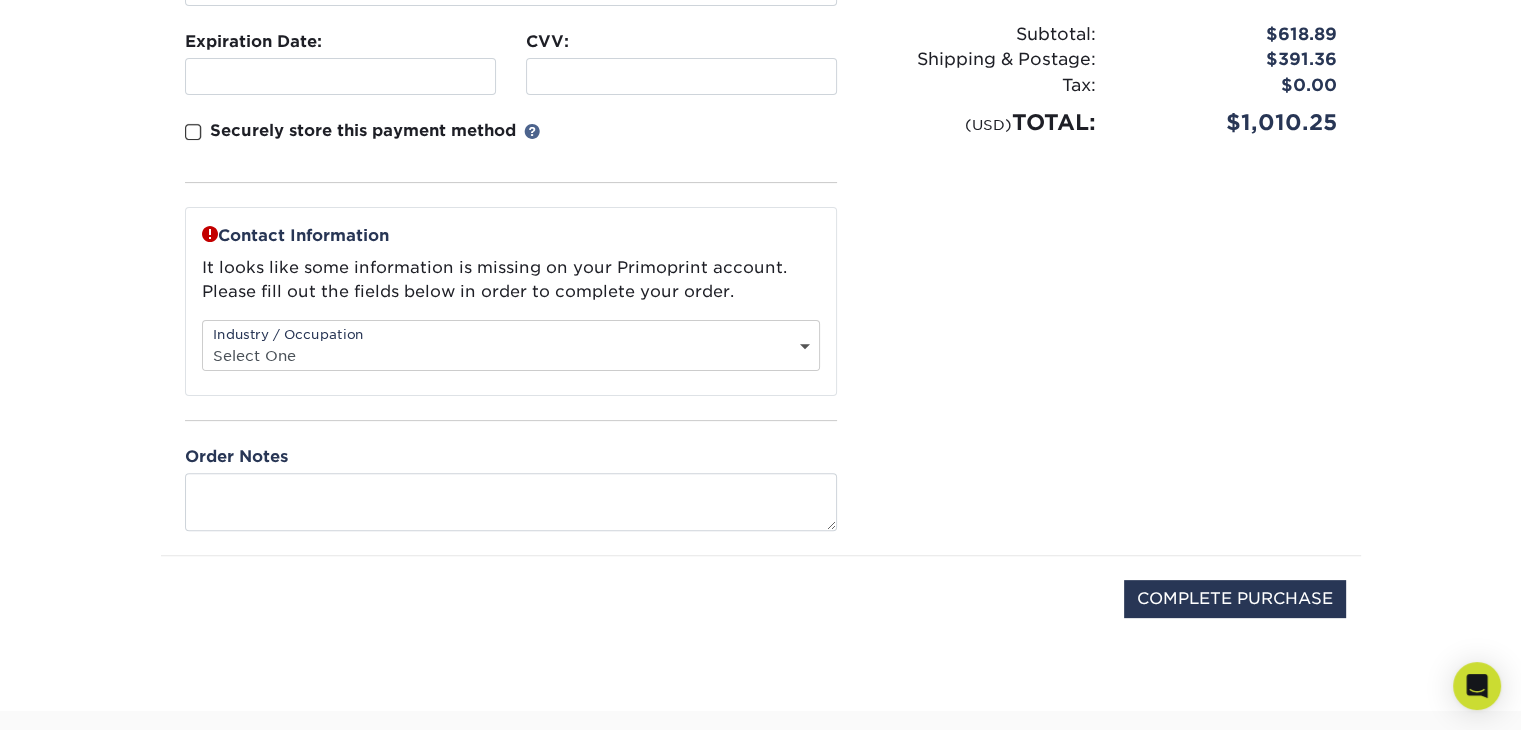 click on "Select One
Administrative
Executive
Human Resources
Construction
Education
Entertainment
Event / Wedding Planning
Financial Services
Food and Beverage
Graphic Designer
Healthcare
Insurance
Legal Agency Public Relations" at bounding box center [511, 355] 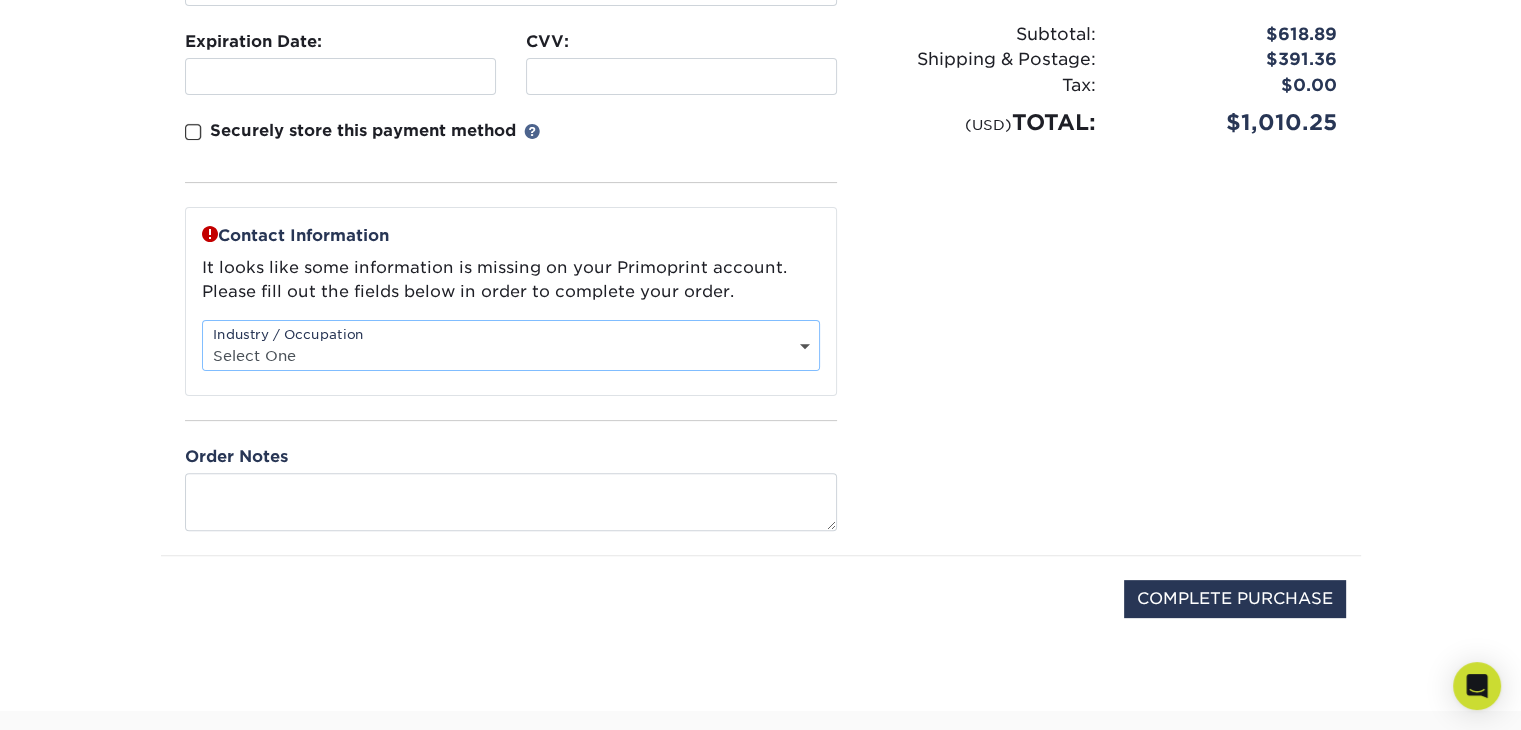click on "Select One
Administrative
Executive
Human Resources
Construction
Education
Entertainment
Event / Wedding Planning
Financial Services
Food and Beverage
Graphic Designer
Healthcare
Insurance
Legal Agency Public Relations" at bounding box center [511, 355] 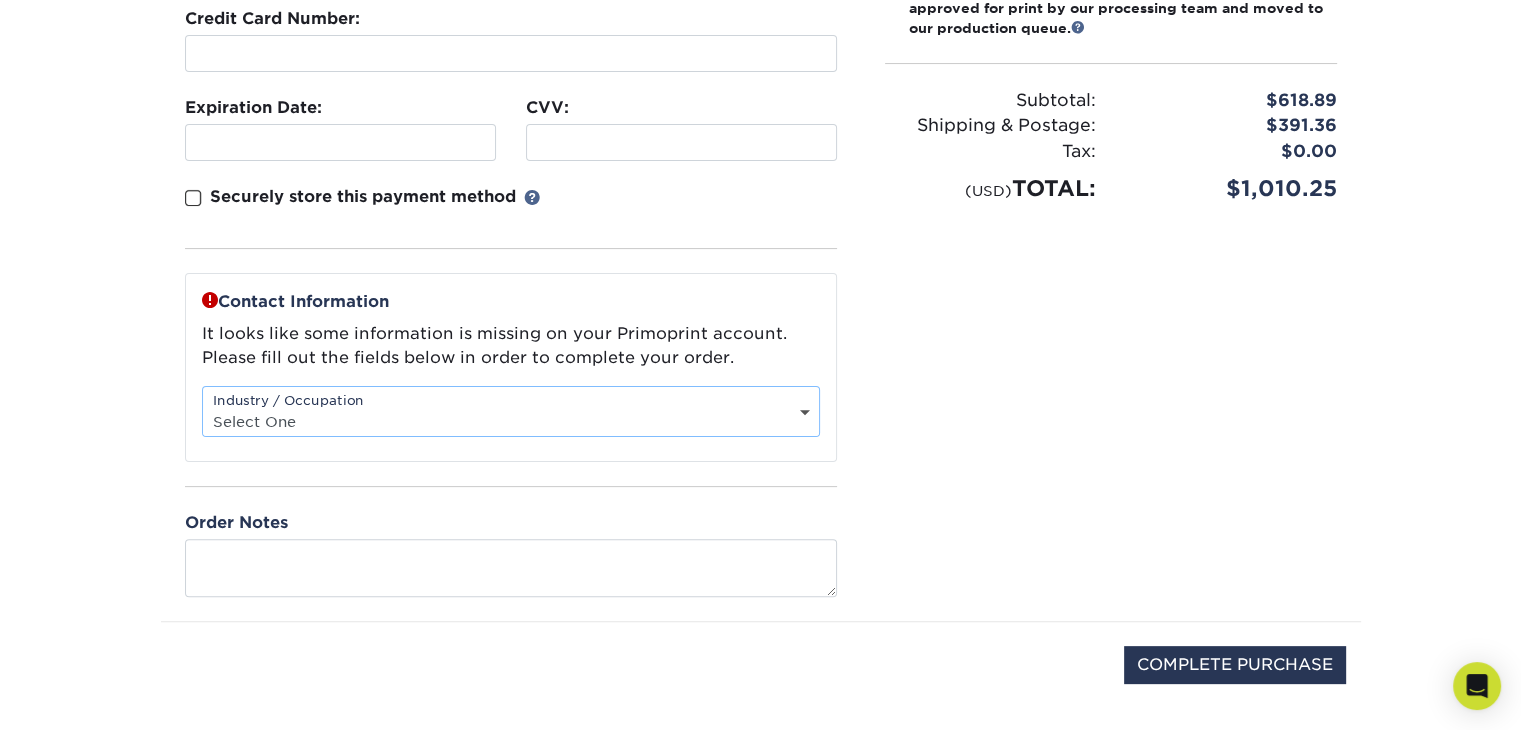scroll, scrollTop: 400, scrollLeft: 0, axis: vertical 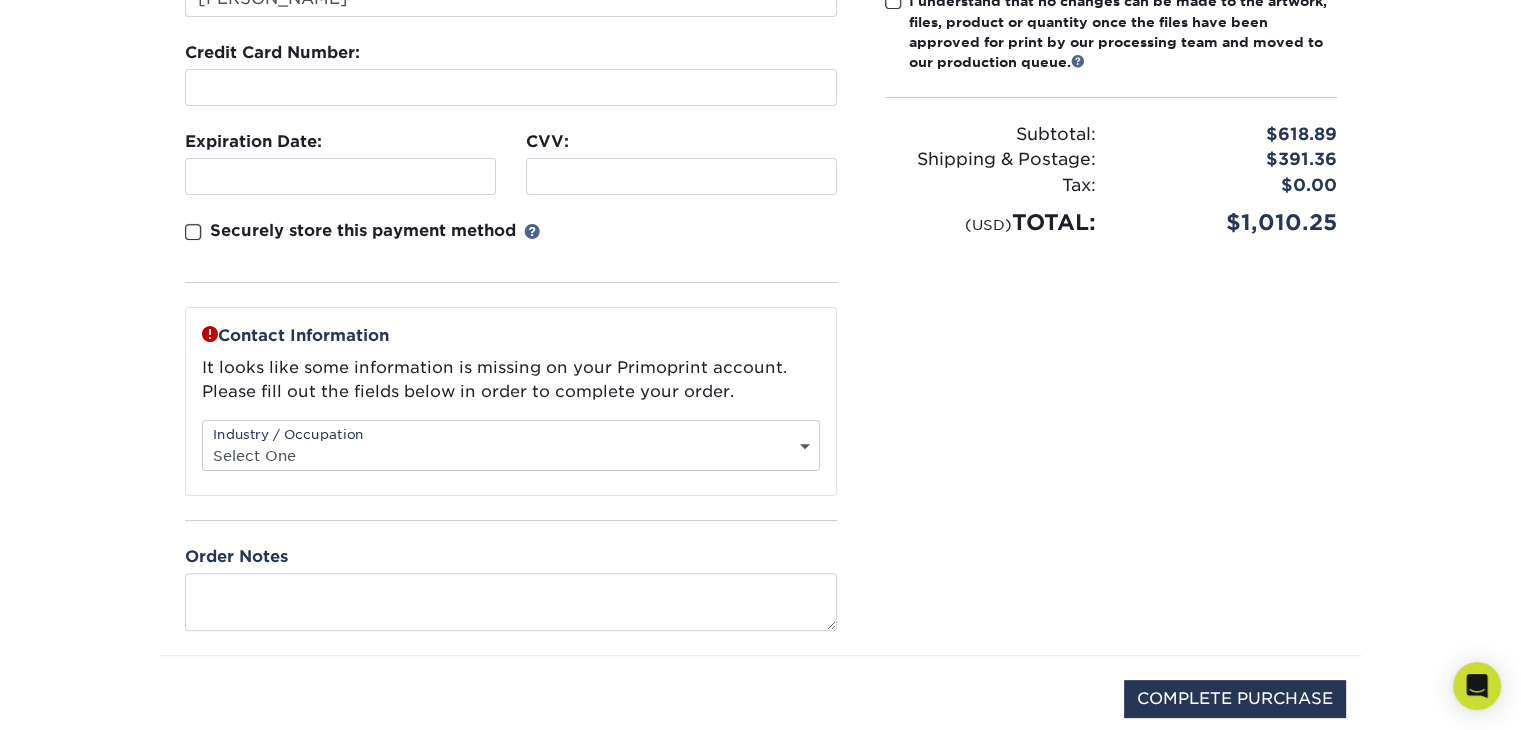 click on "Industry / Occupation
Select One
Administrative
Executive
Human Resources
Construction
Education
Entertainment
Event / Wedding Planning
Financial Services
Food and Beverage
Graphic Designer
Healthcare Insurance Legal" at bounding box center (511, 445) 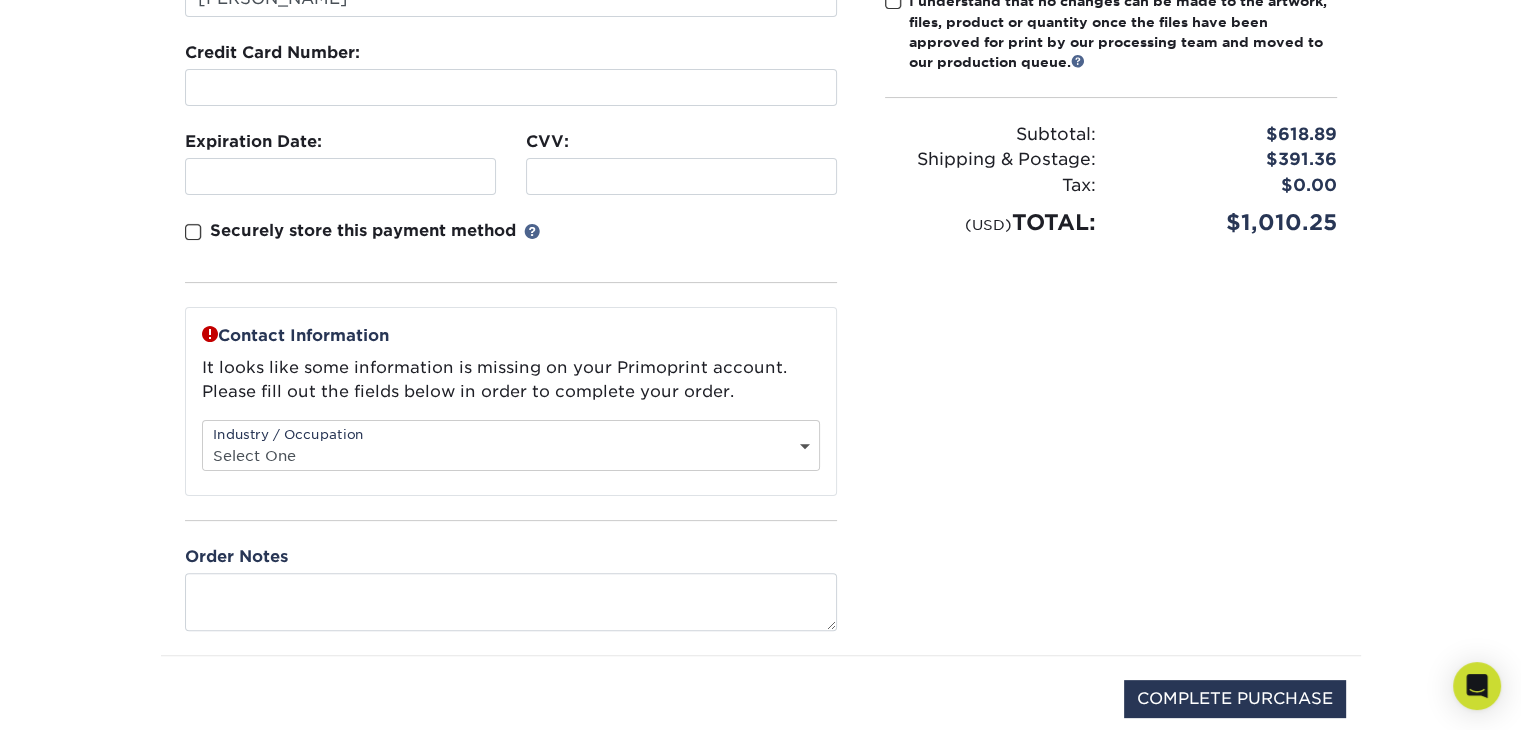 click on "Select One
Administrative
Executive
Human Resources
Construction
Education
Entertainment
Event / Wedding Planning
Financial Services
Food and Beverage
Graphic Designer
Healthcare
Insurance
Legal Agency Public Relations" at bounding box center [511, 455] 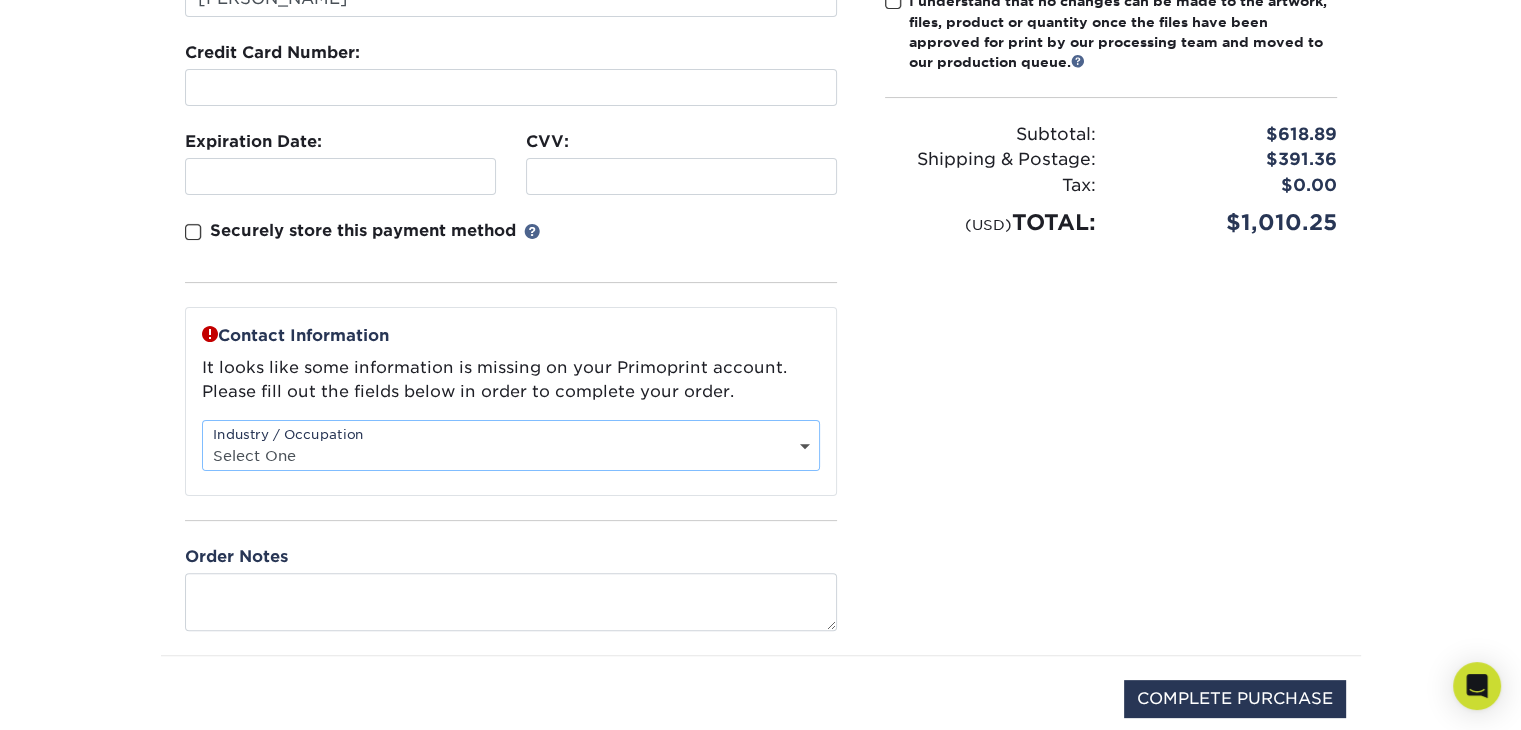 click on "Please confirm the following:
I understand the  Estimated Delivery Policy
I agree to the  Terms and Conditions
Subtotal: Discounts:" at bounding box center (1111, 246) 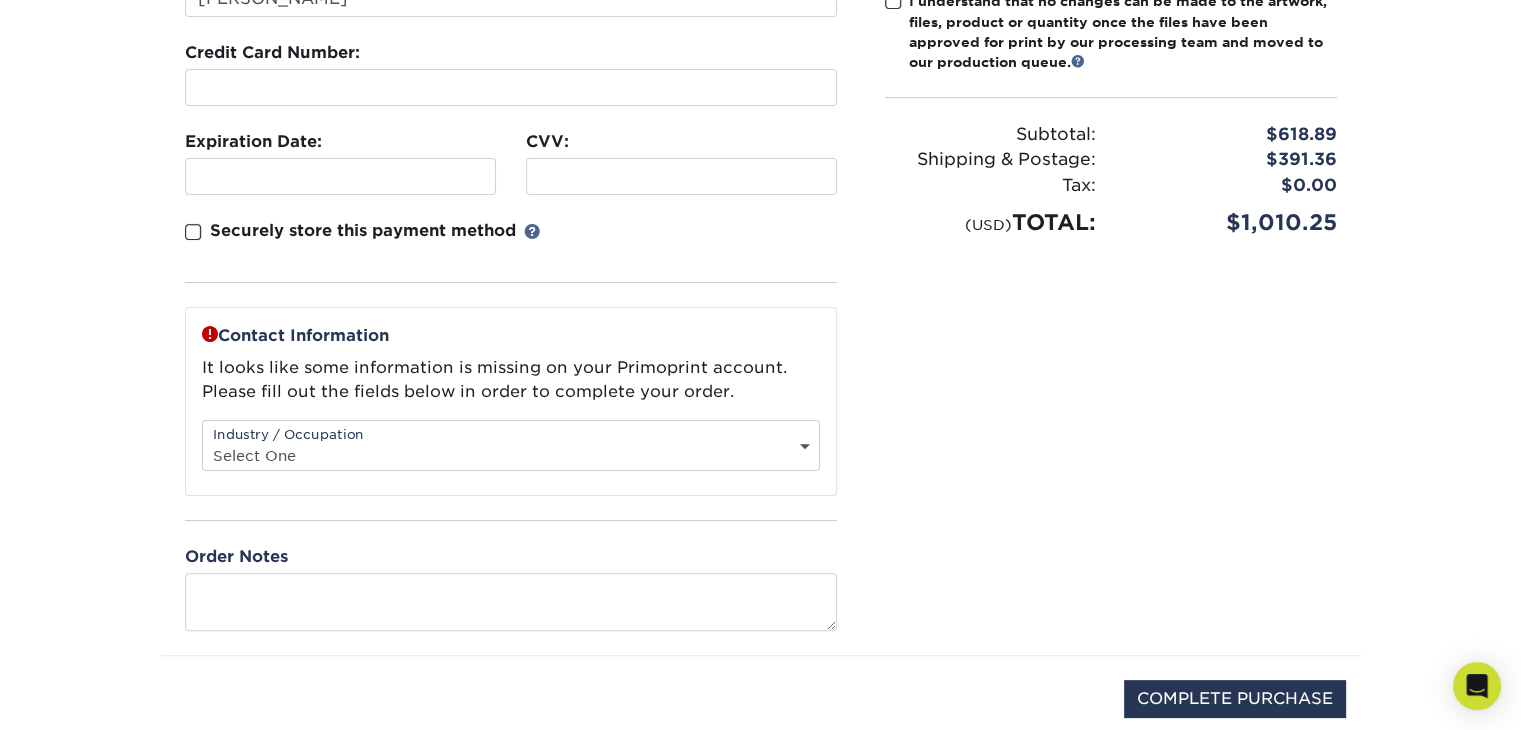 click on "Select One
Administrative
Executive
Human Resources
Construction
Education
Entertainment
Event / Wedding Planning
Financial Services
Food and Beverage
Graphic Designer
Healthcare
Insurance
Legal Agency Public Relations" at bounding box center (511, 455) 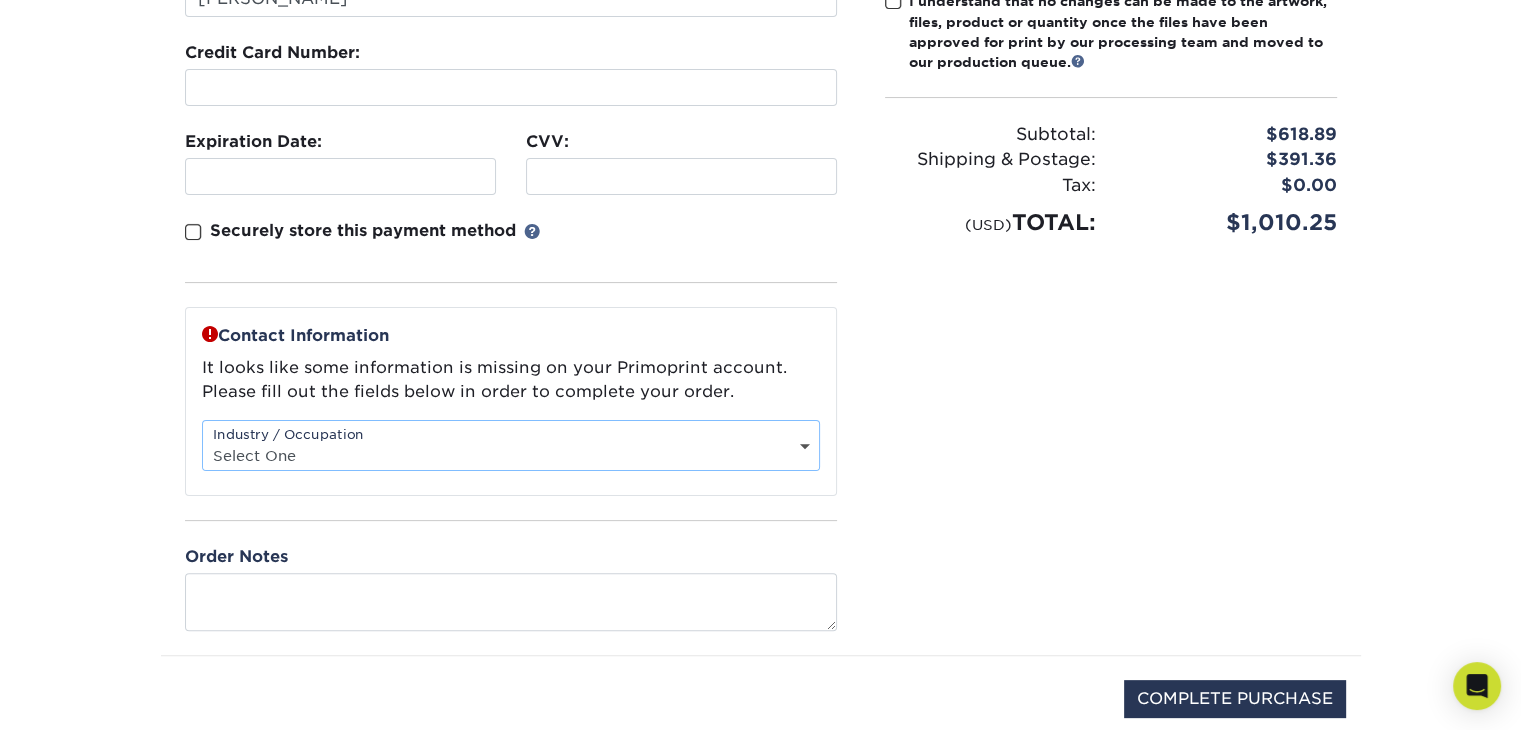 select on "2" 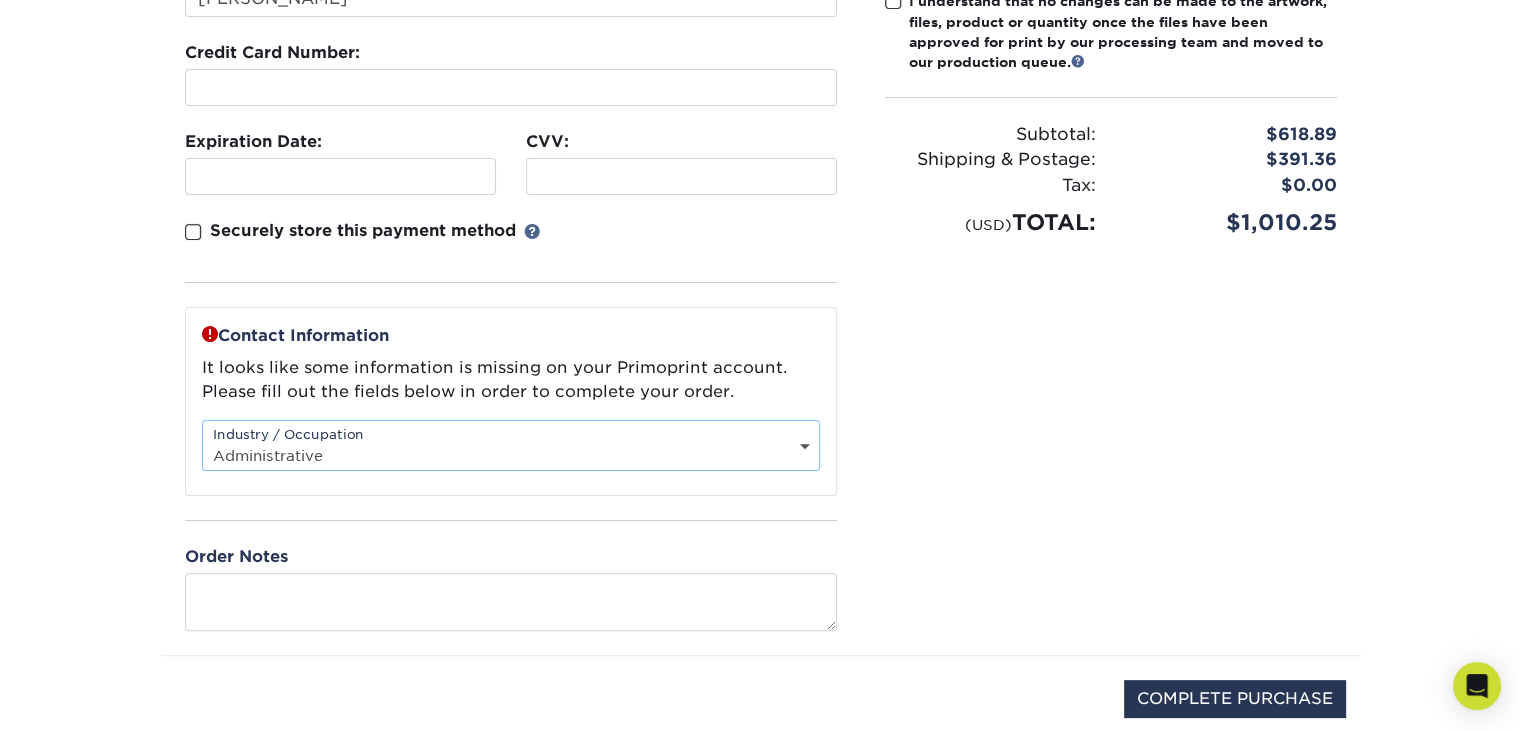 click on "Contact Information
It looks like some information is missing on your Primoprint account. Please fill out the fields below in order to complete your order.
Industry / Occupation
Select One
Administrative
Executive
Human Resources
Construction Education Legal" at bounding box center (511, 468) 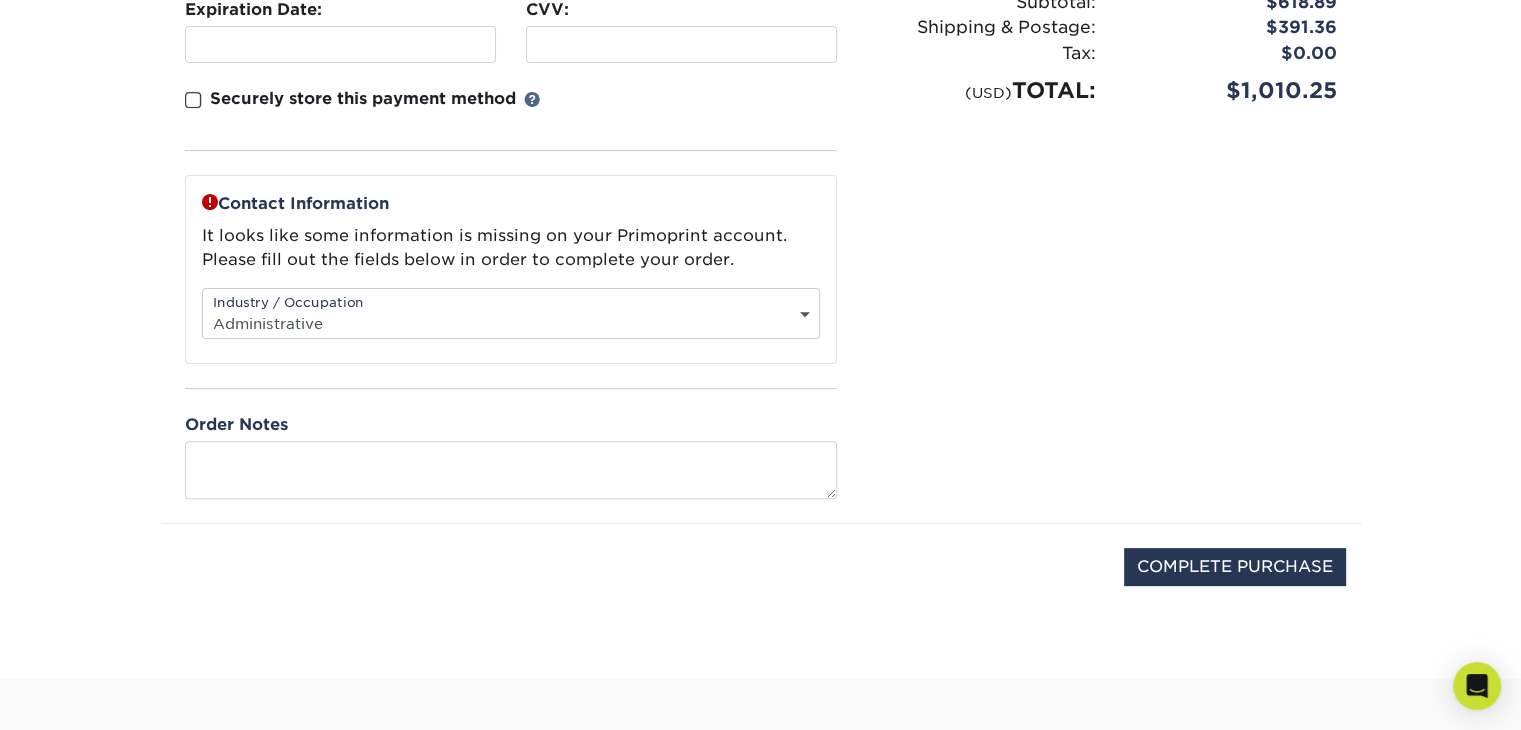 scroll, scrollTop: 400, scrollLeft: 0, axis: vertical 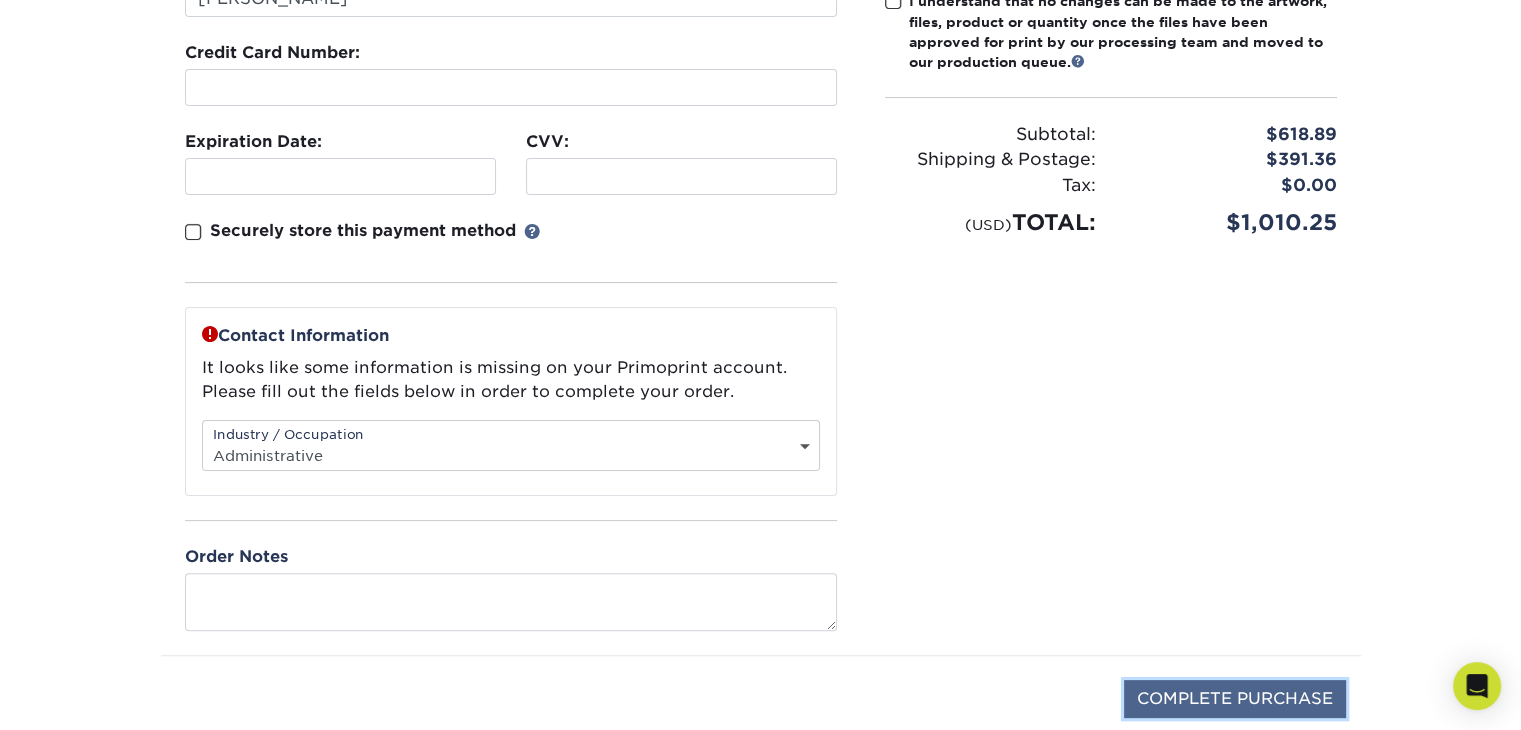 click on "COMPLETE PURCHASE" at bounding box center (1235, 699) 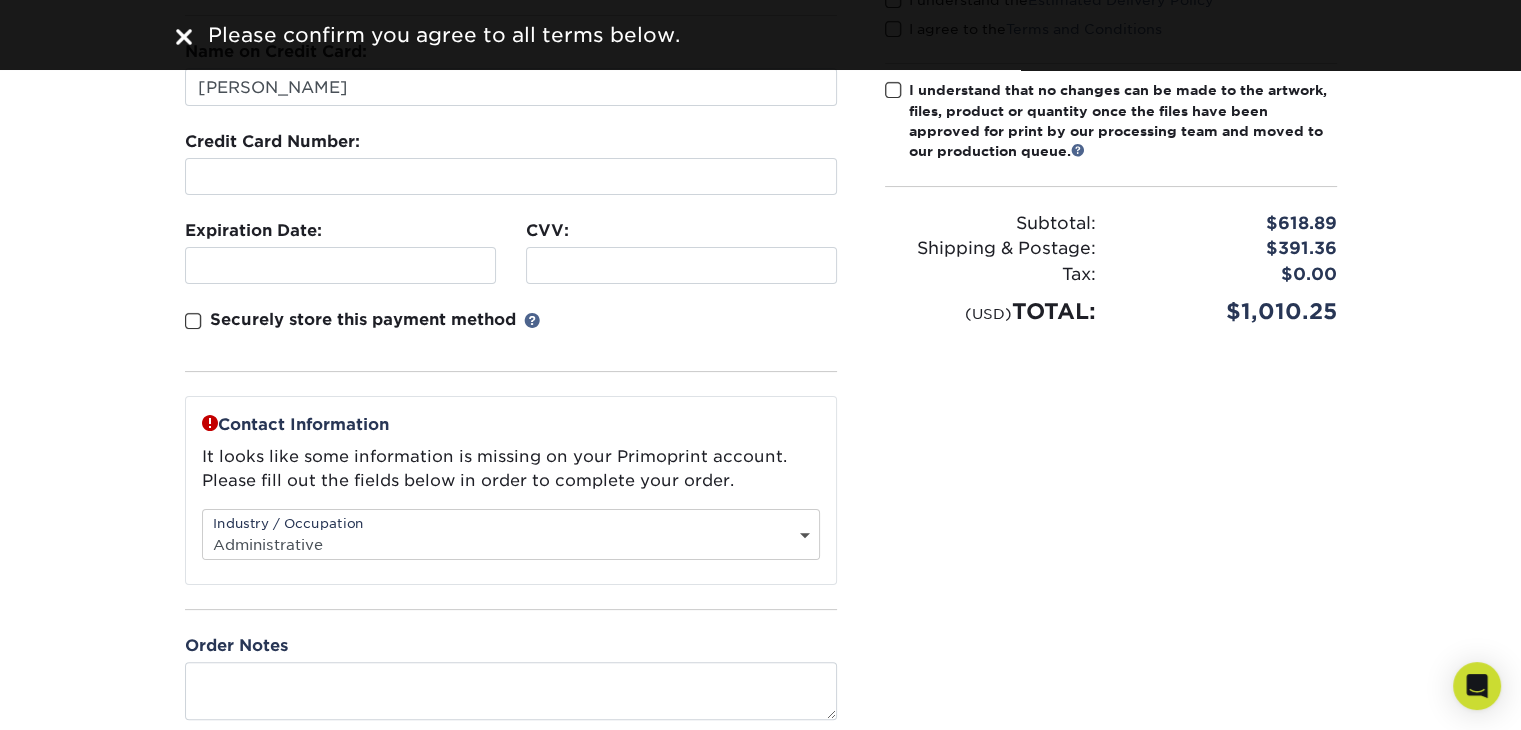 scroll, scrollTop: 300, scrollLeft: 0, axis: vertical 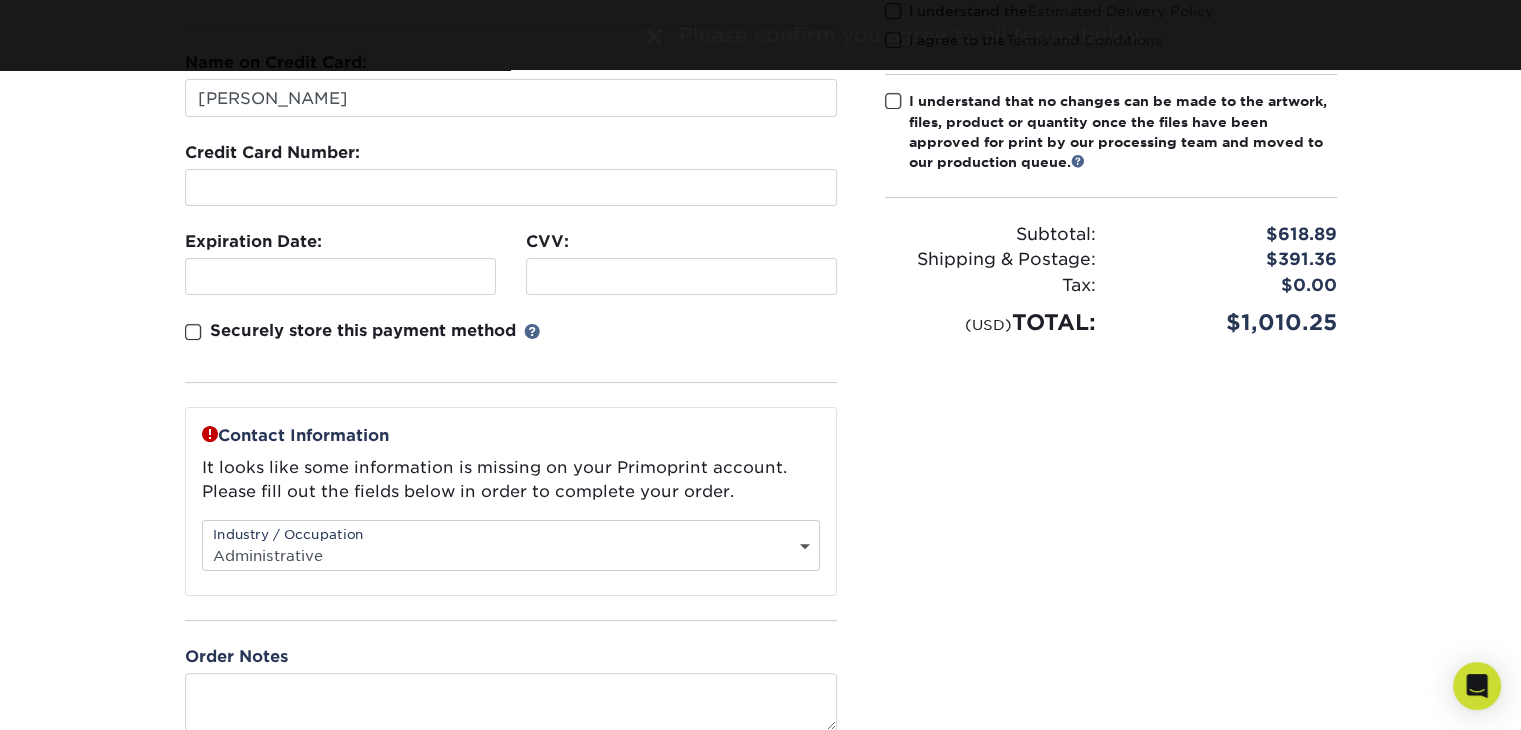 click at bounding box center (193, 332) 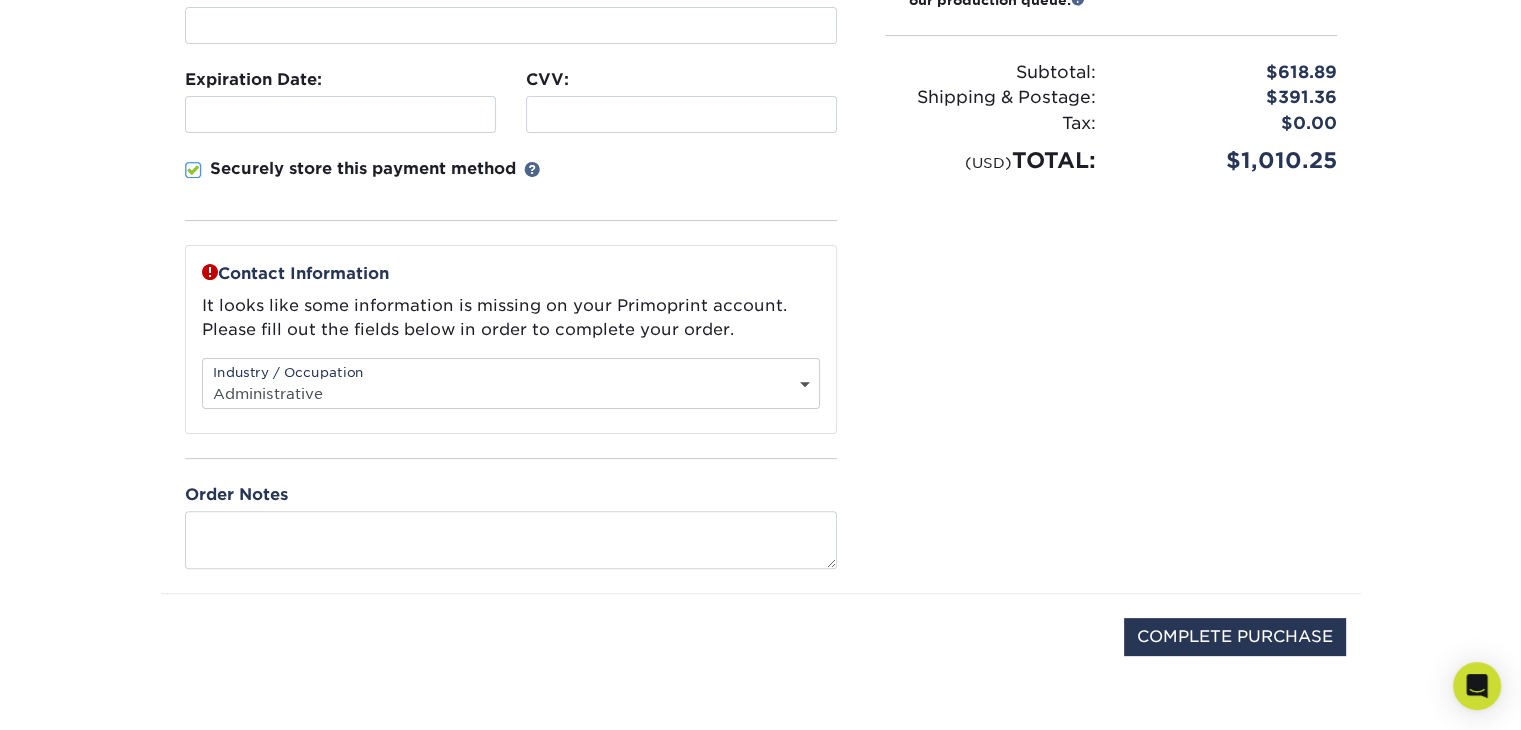 scroll, scrollTop: 600, scrollLeft: 0, axis: vertical 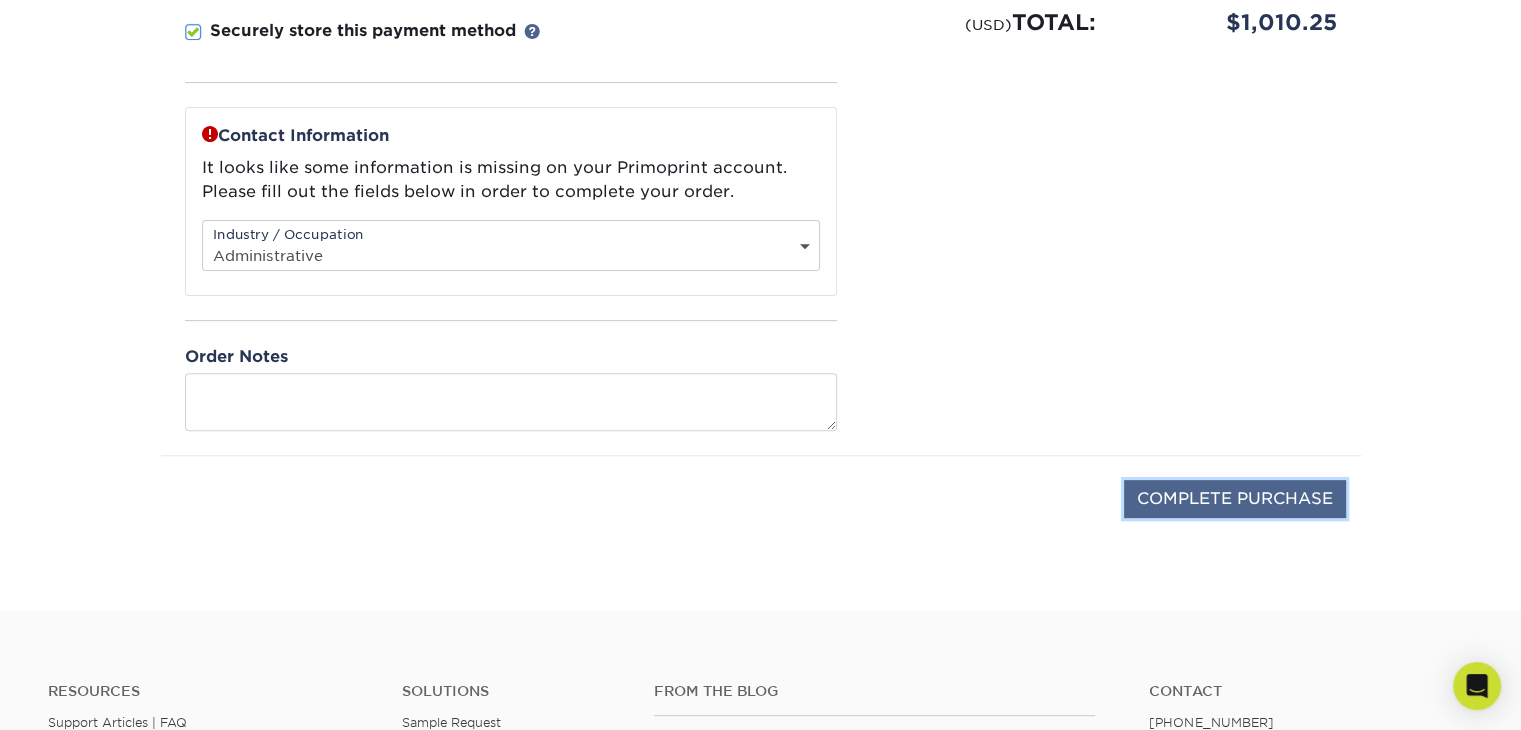 click on "COMPLETE PURCHASE" at bounding box center [1235, 499] 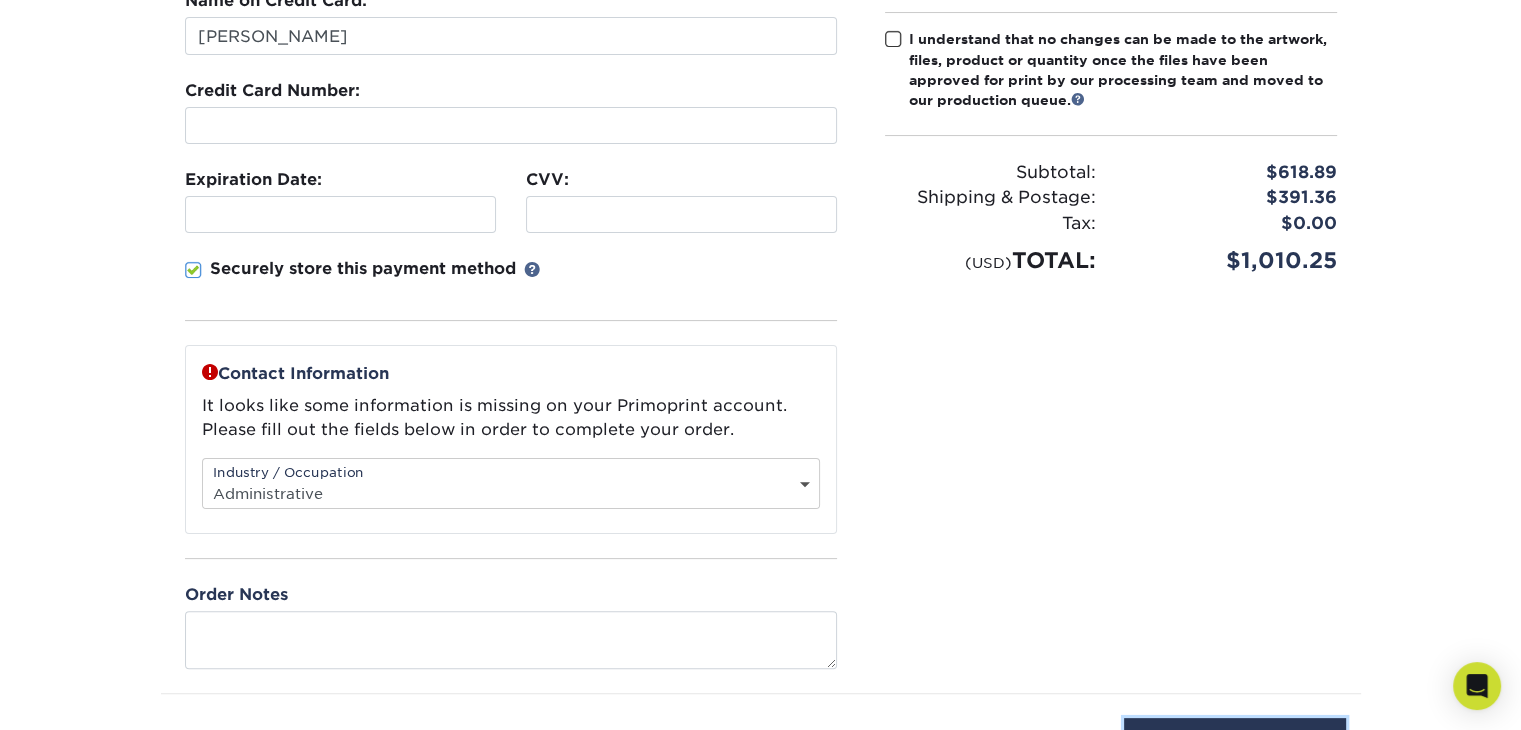 scroll, scrollTop: 100, scrollLeft: 0, axis: vertical 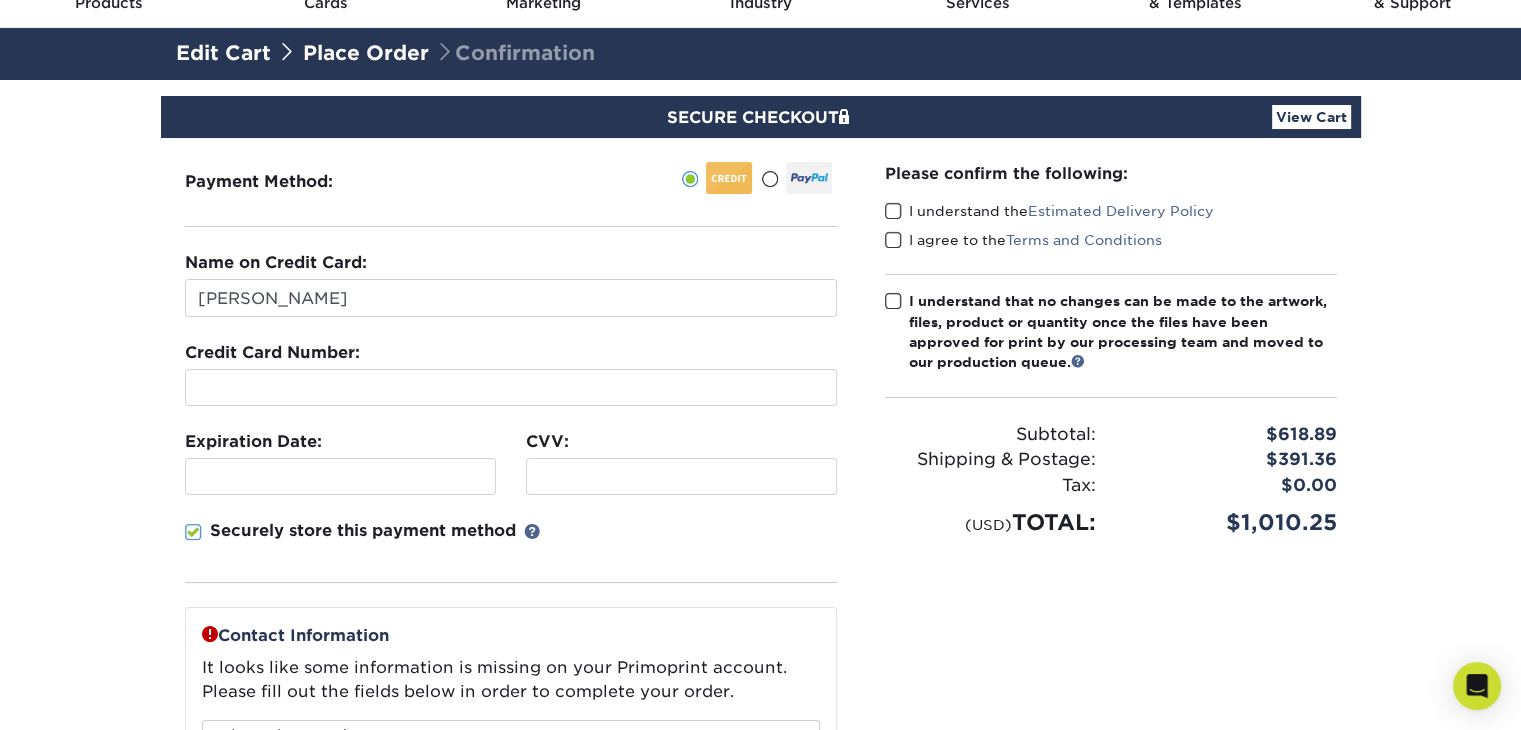 click on "Please confirm the following:
I understand the  Estimated Delivery Policy
I agree to the  Terms and Conditions
Subtotal: Discounts:" at bounding box center (1111, 546) 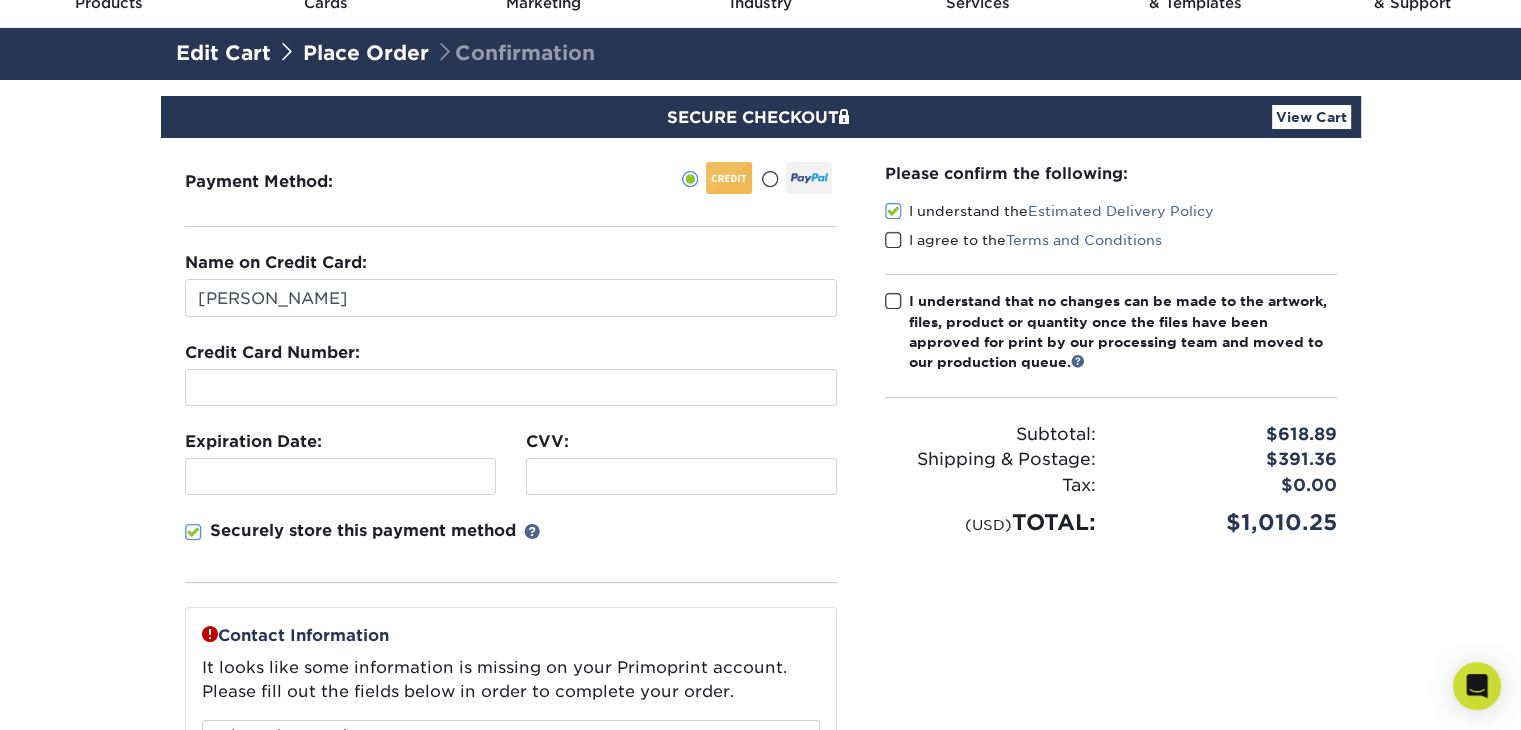 click at bounding box center [893, 240] 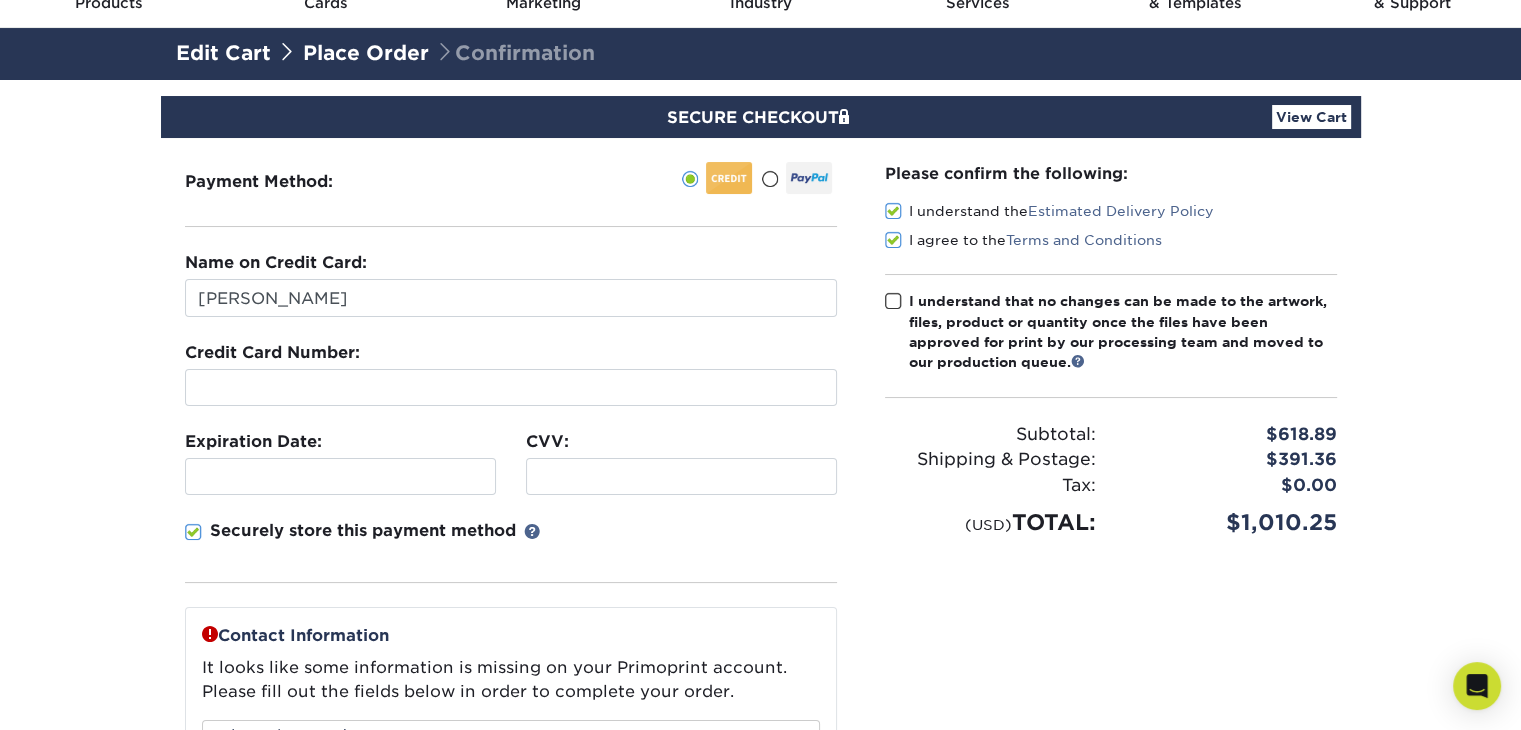 click at bounding box center (893, 301) 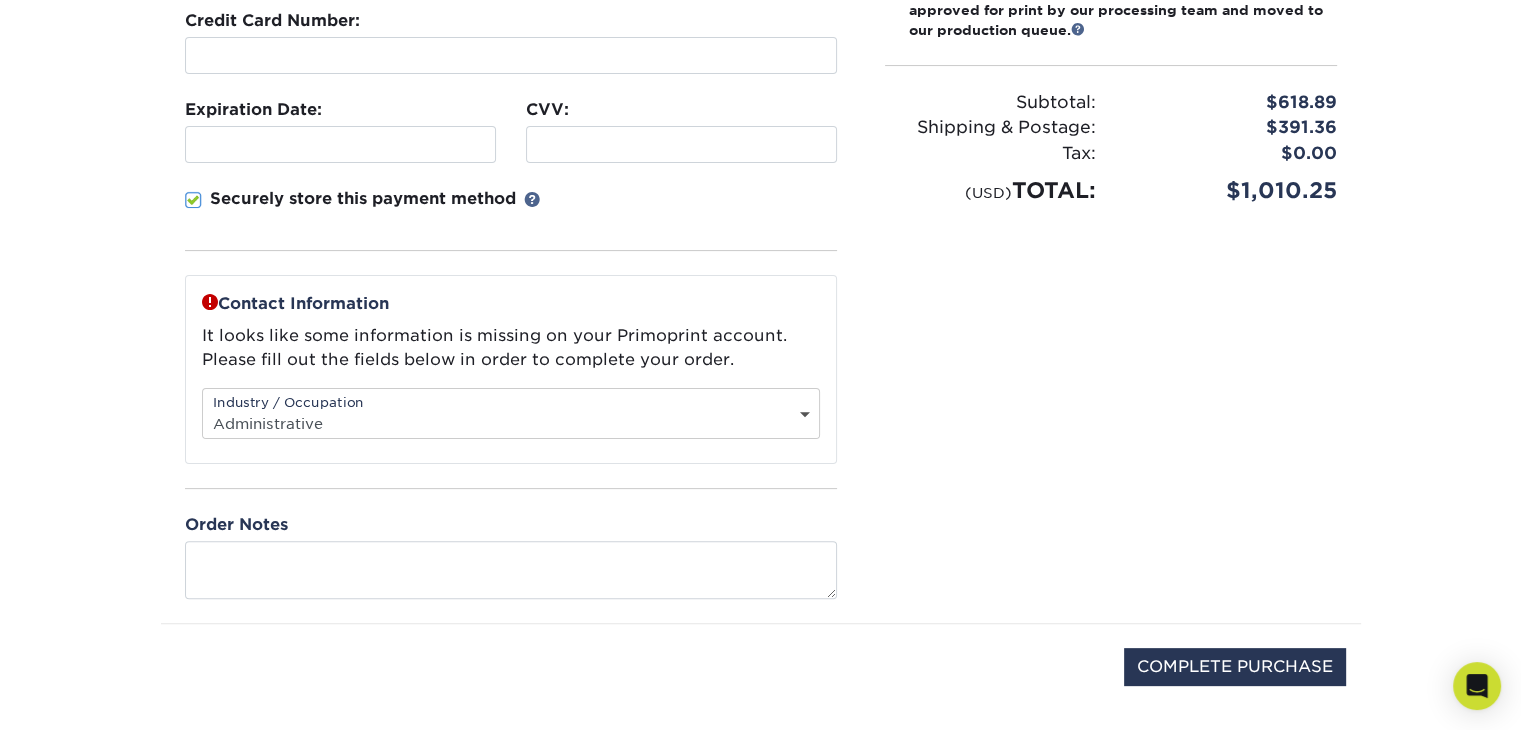 scroll, scrollTop: 600, scrollLeft: 0, axis: vertical 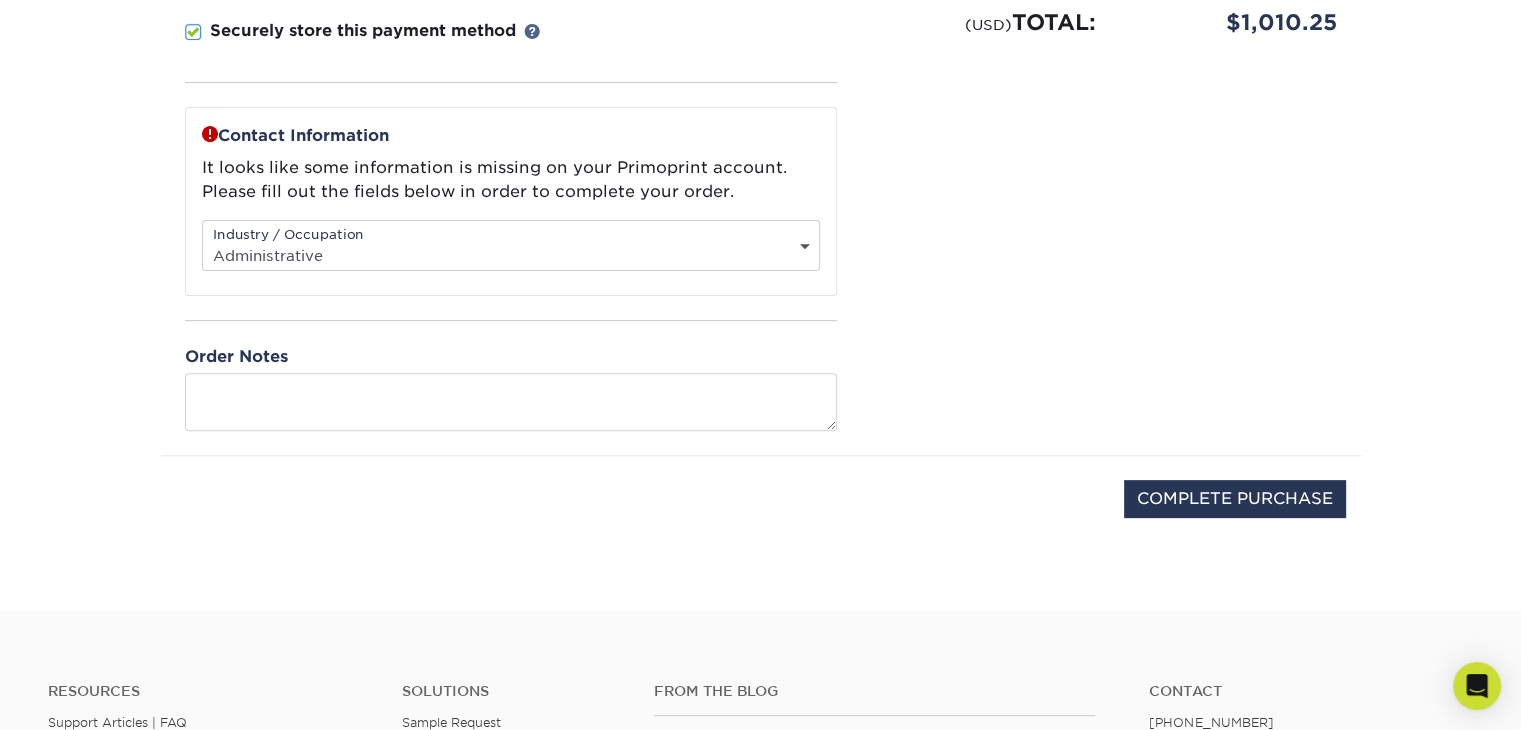 click on "COMPLETE PURCHASE" at bounding box center [761, 509] 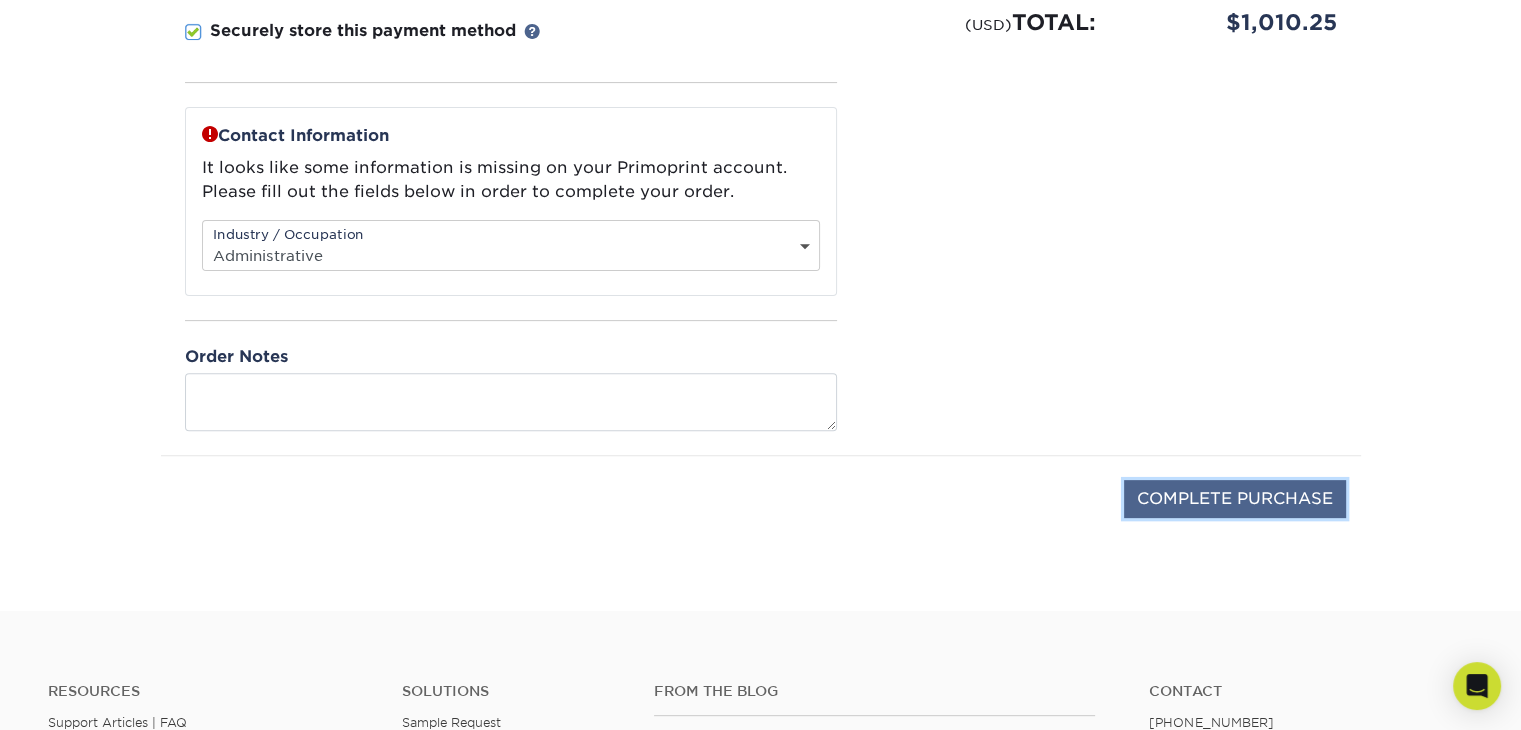 click on "COMPLETE PURCHASE" at bounding box center (1235, 499) 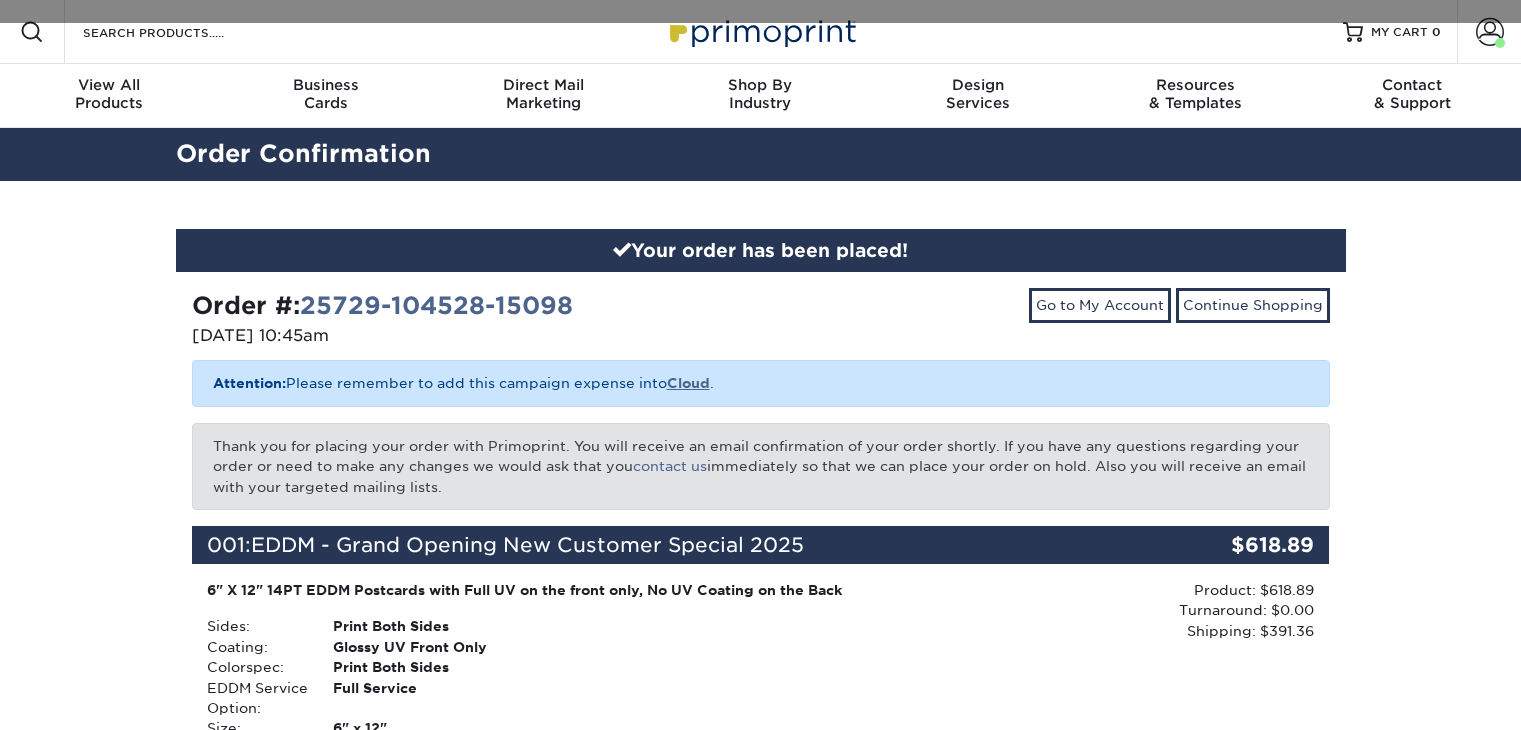 scroll, scrollTop: 0, scrollLeft: 0, axis: both 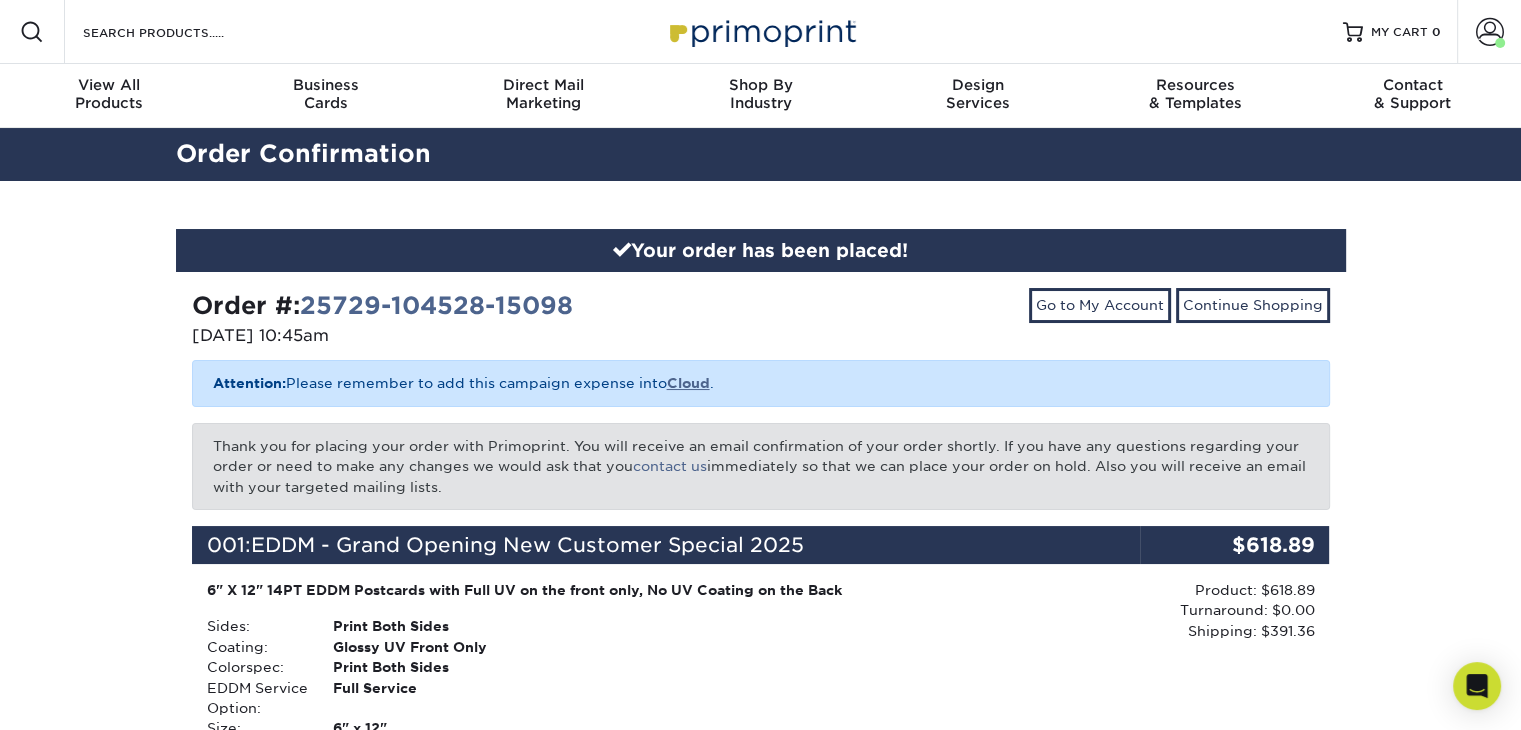 click on "Thank you for placing your order with Primoprint. You will receive an email confirmation of your order shortly. If you have any questions regarding your order or need to make any changes we would ask that you  contact us  immediately so that we can place your order on hold. Also you will receive an email with your targeted mailing lists." at bounding box center [761, 466] 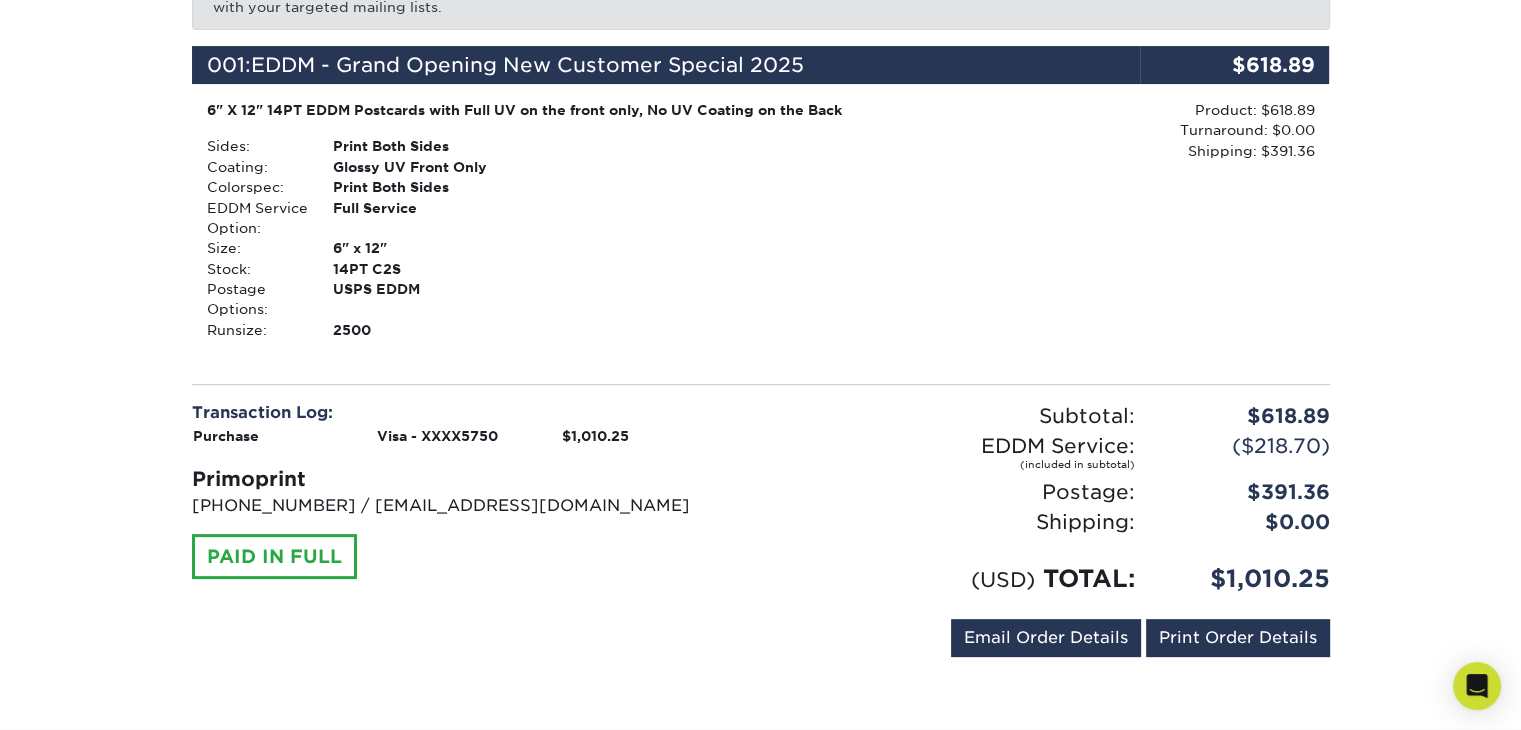 scroll, scrollTop: 500, scrollLeft: 0, axis: vertical 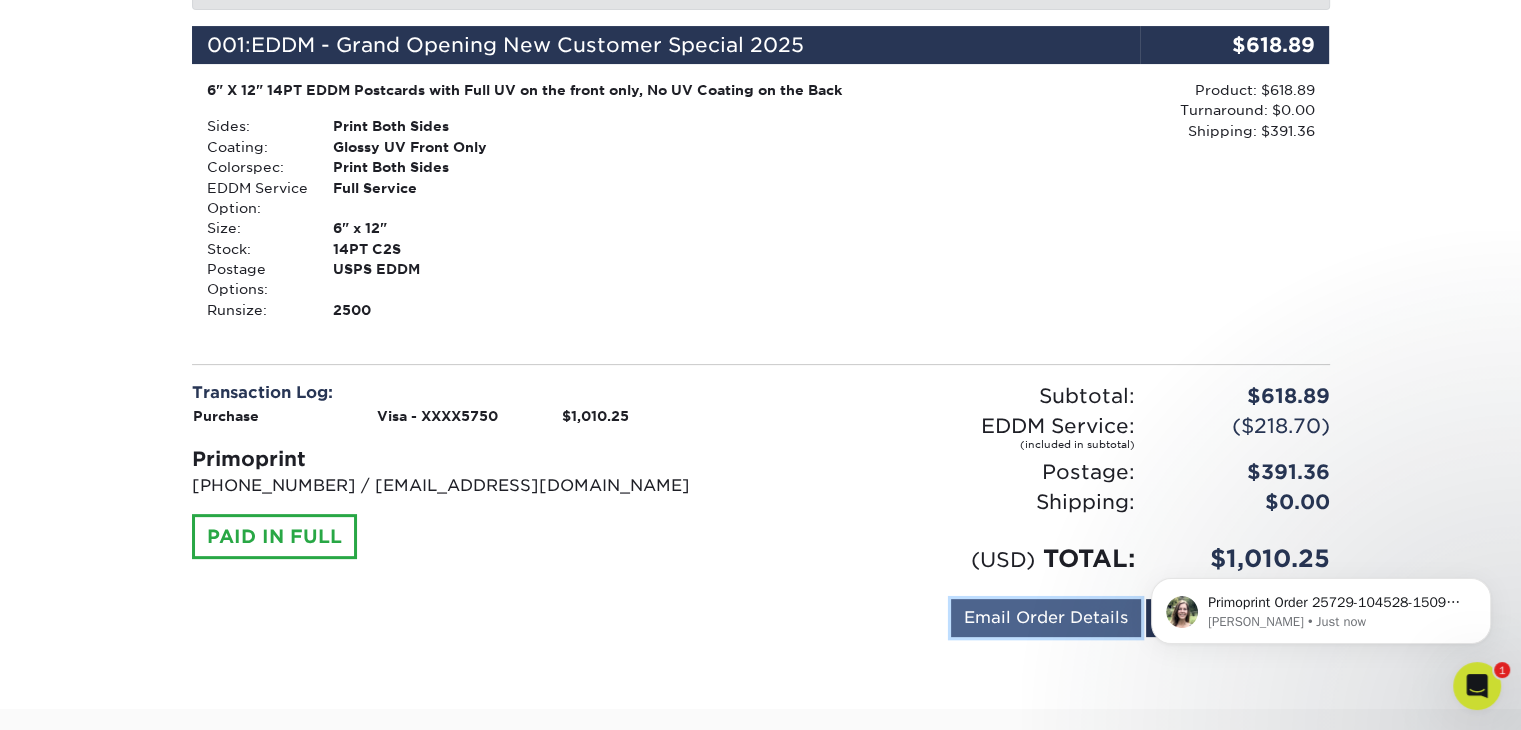 click on "Email Order Details" at bounding box center [1046, 618] 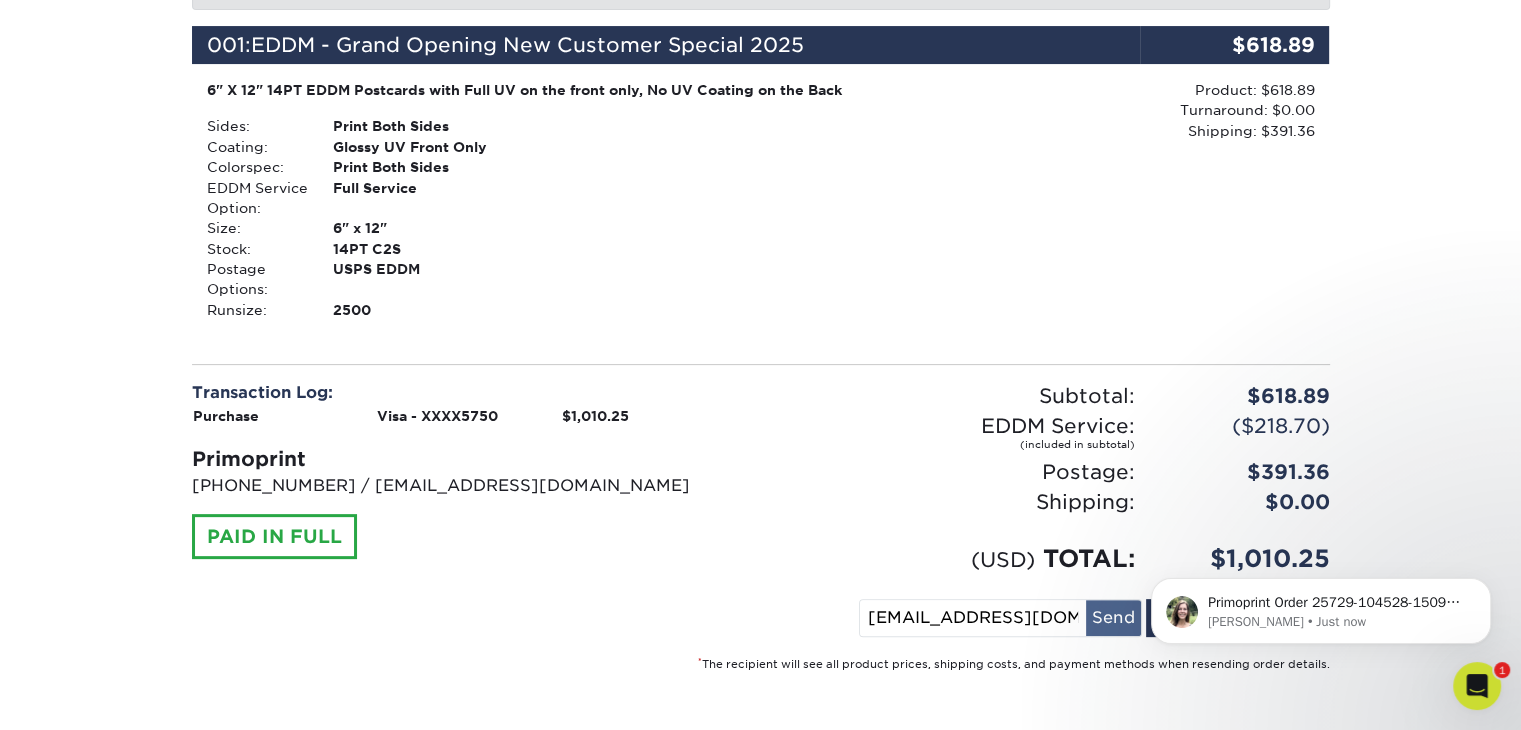 click on "Send" at bounding box center [1113, 618] 